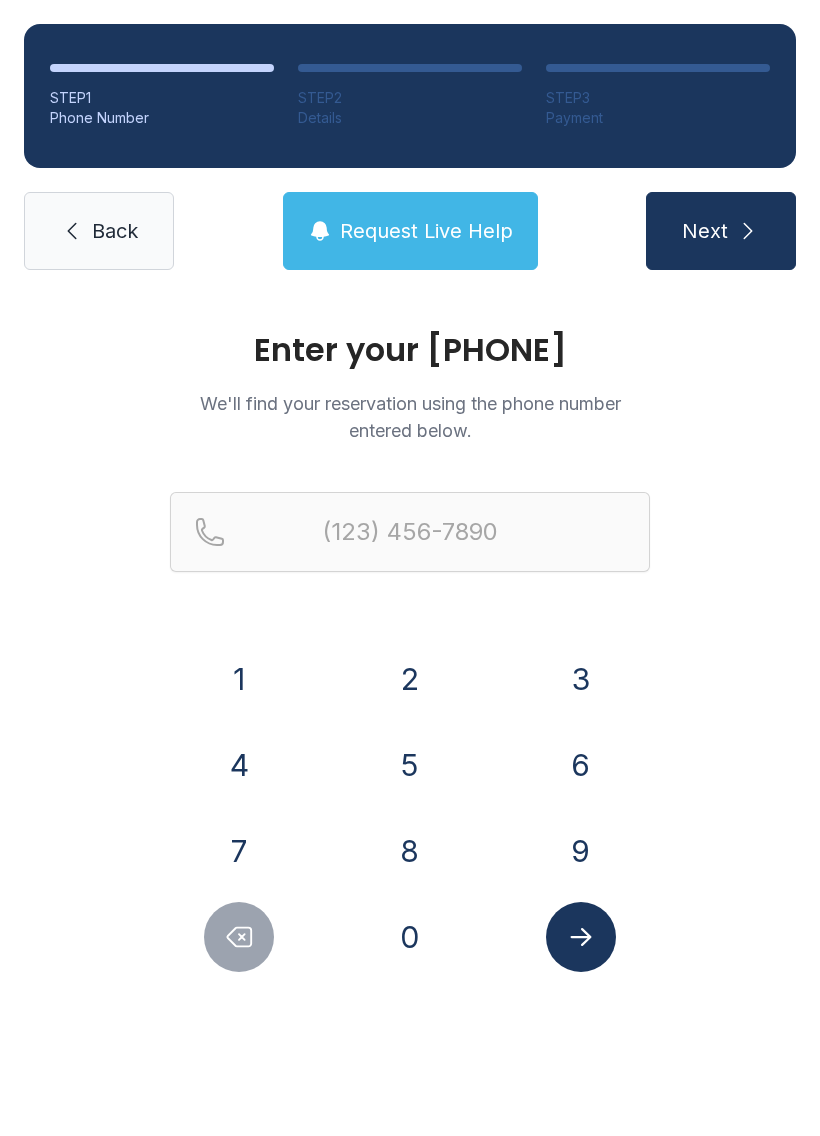 scroll, scrollTop: 0, scrollLeft: 0, axis: both 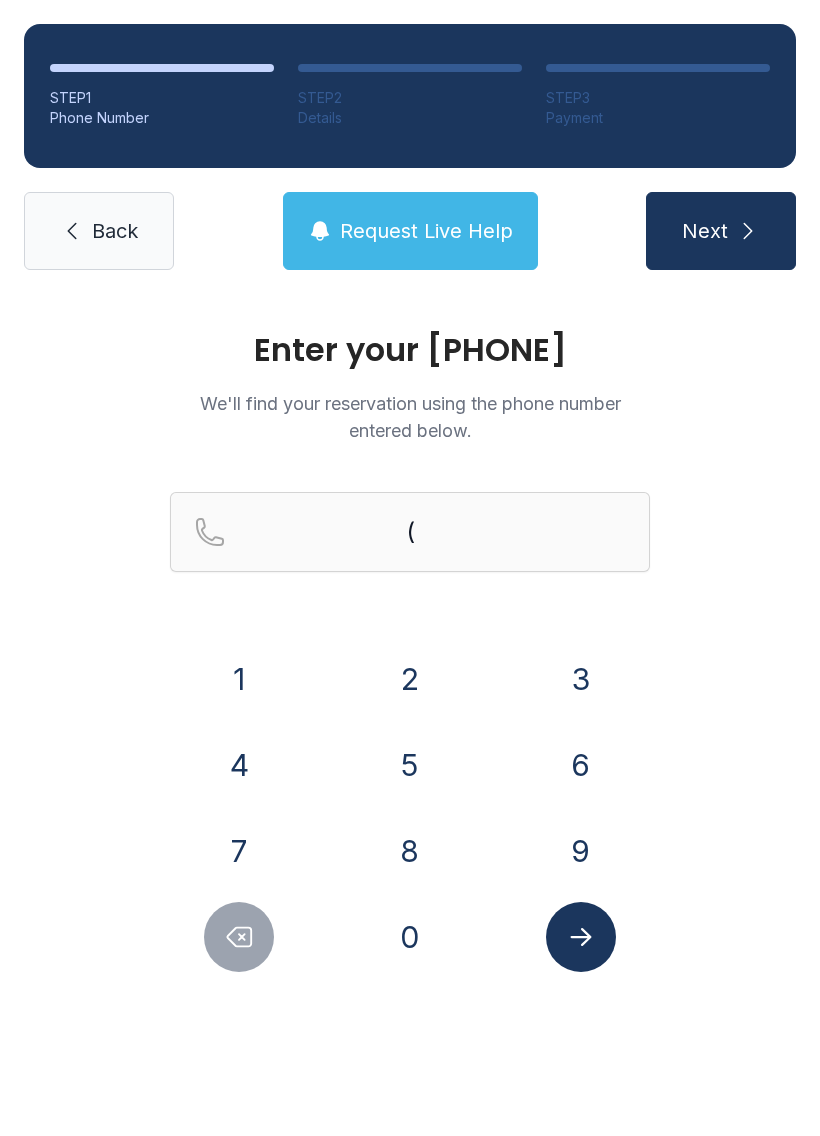 click on "1" at bounding box center (239, 679) 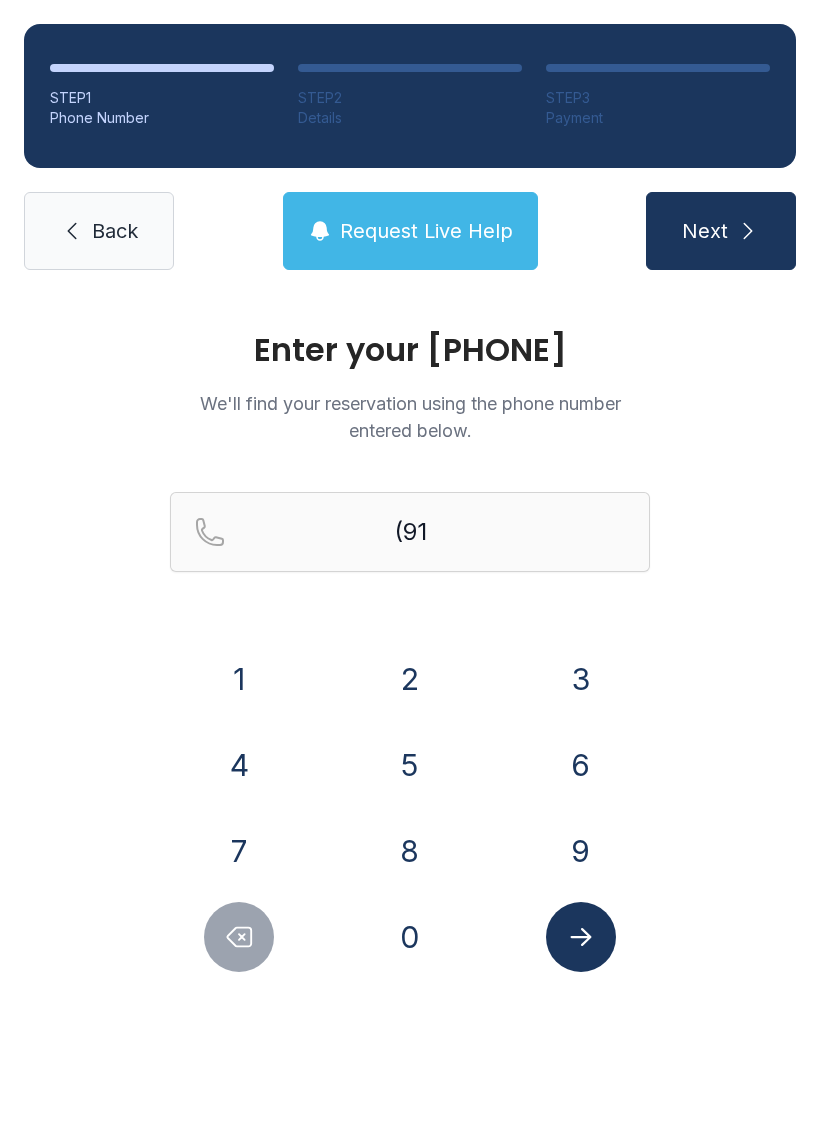 click on "2" at bounding box center [239, 679] 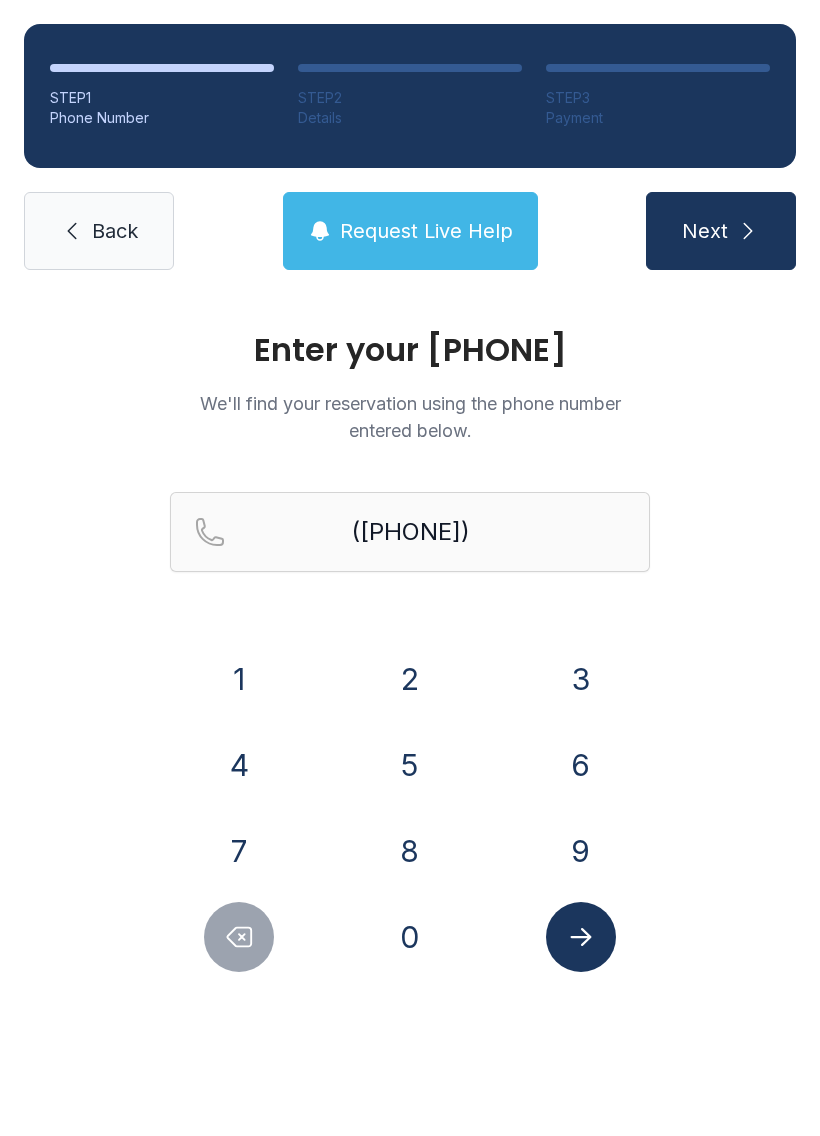 click on "3" at bounding box center [239, 679] 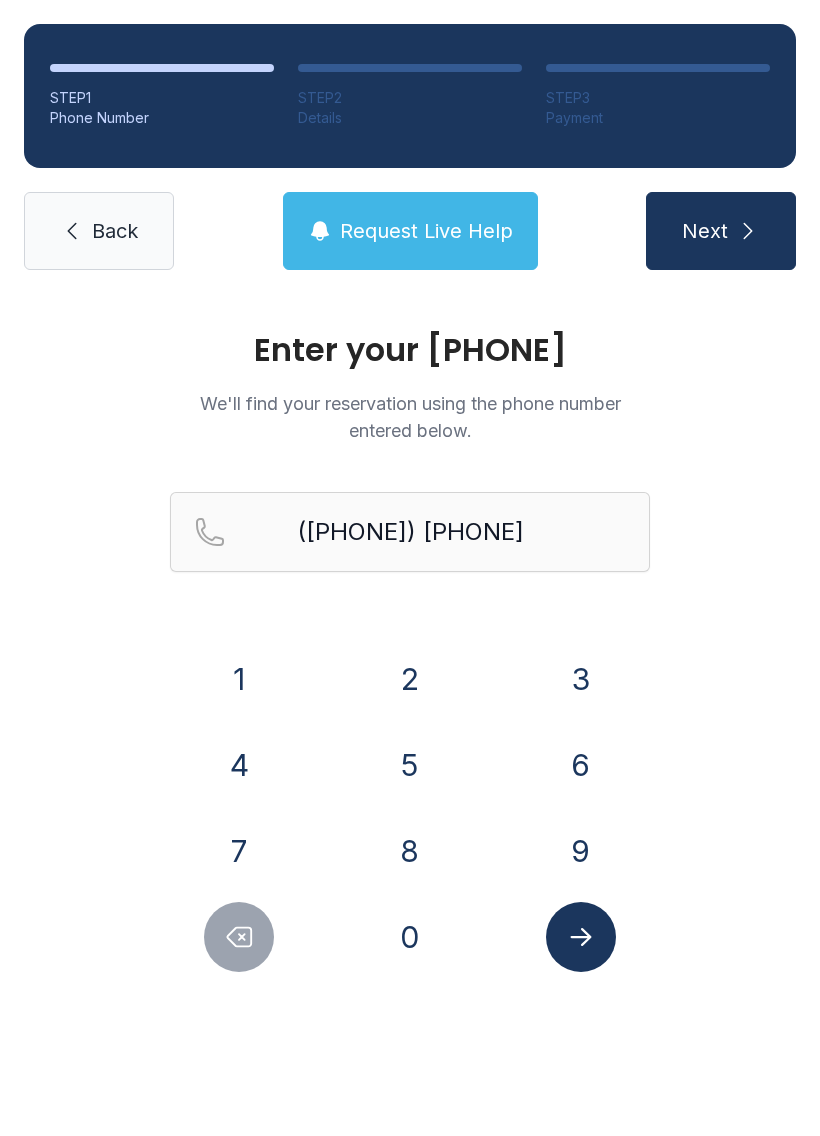 click on "8" at bounding box center [239, 679] 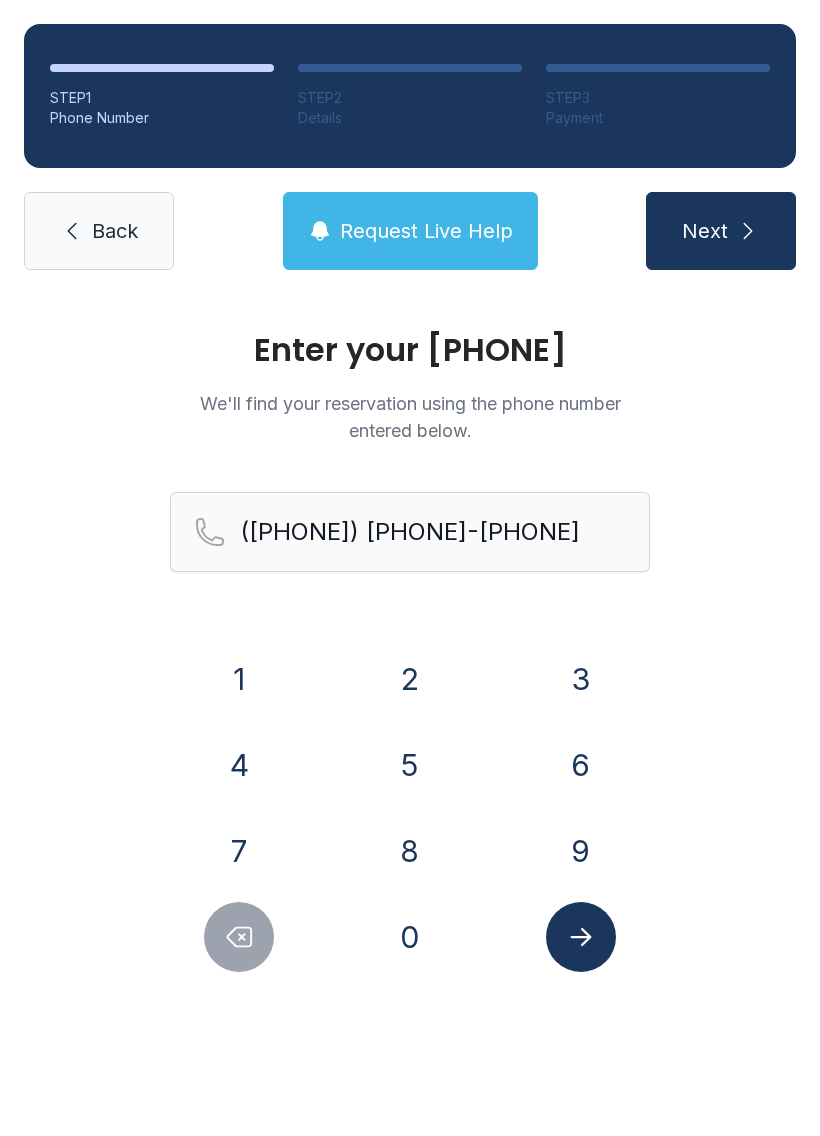 click on "5" at bounding box center [239, 679] 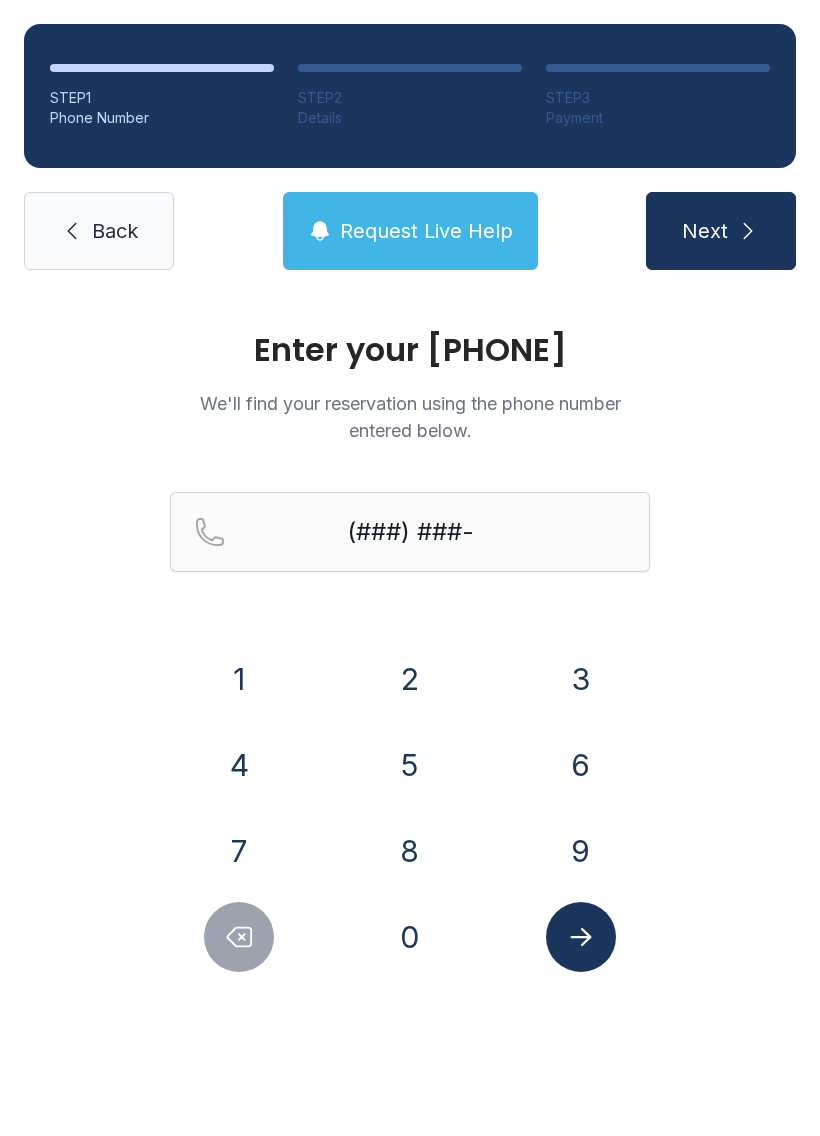 click at bounding box center [239, 937] 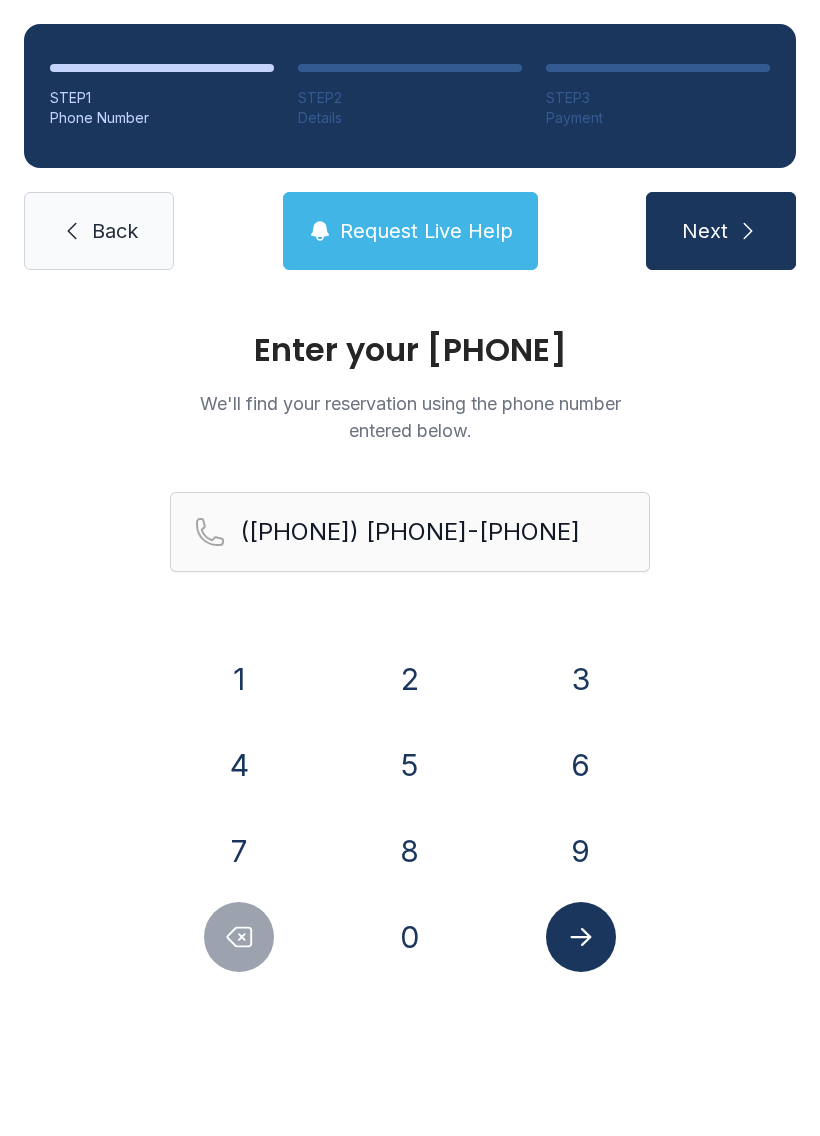 click at bounding box center [239, 937] 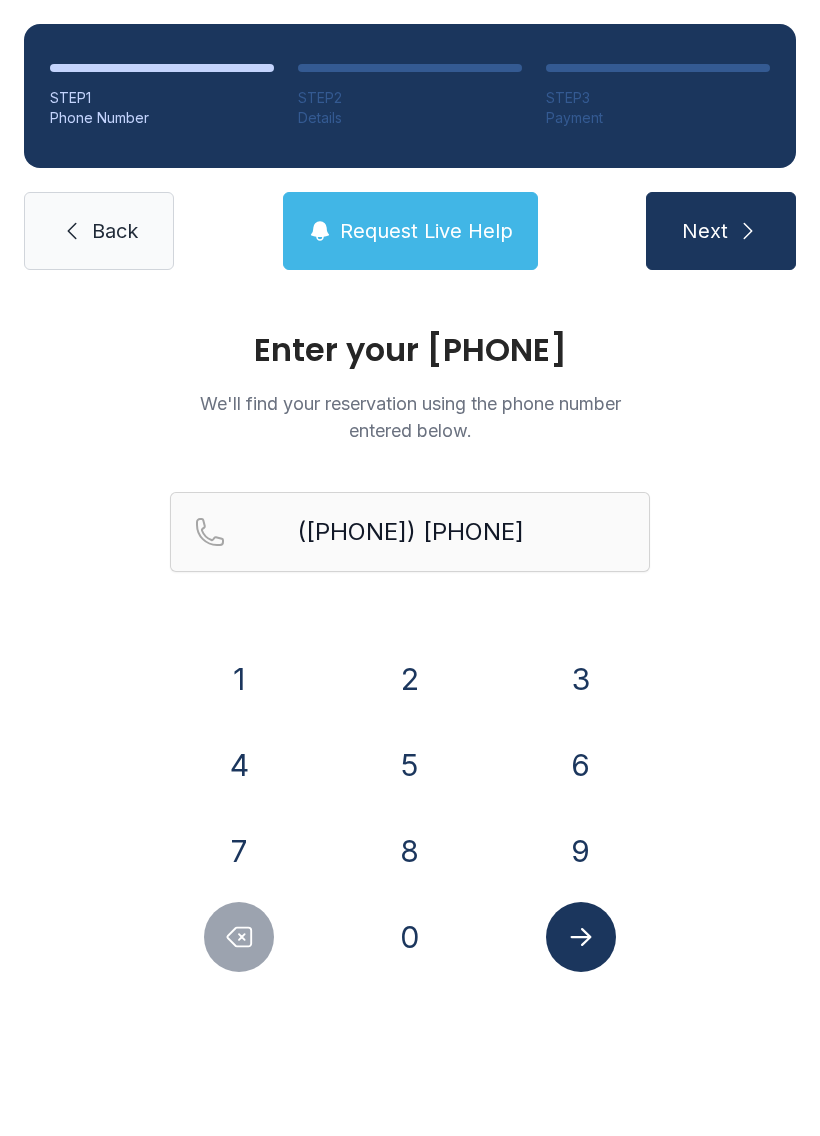 click at bounding box center [239, 937] 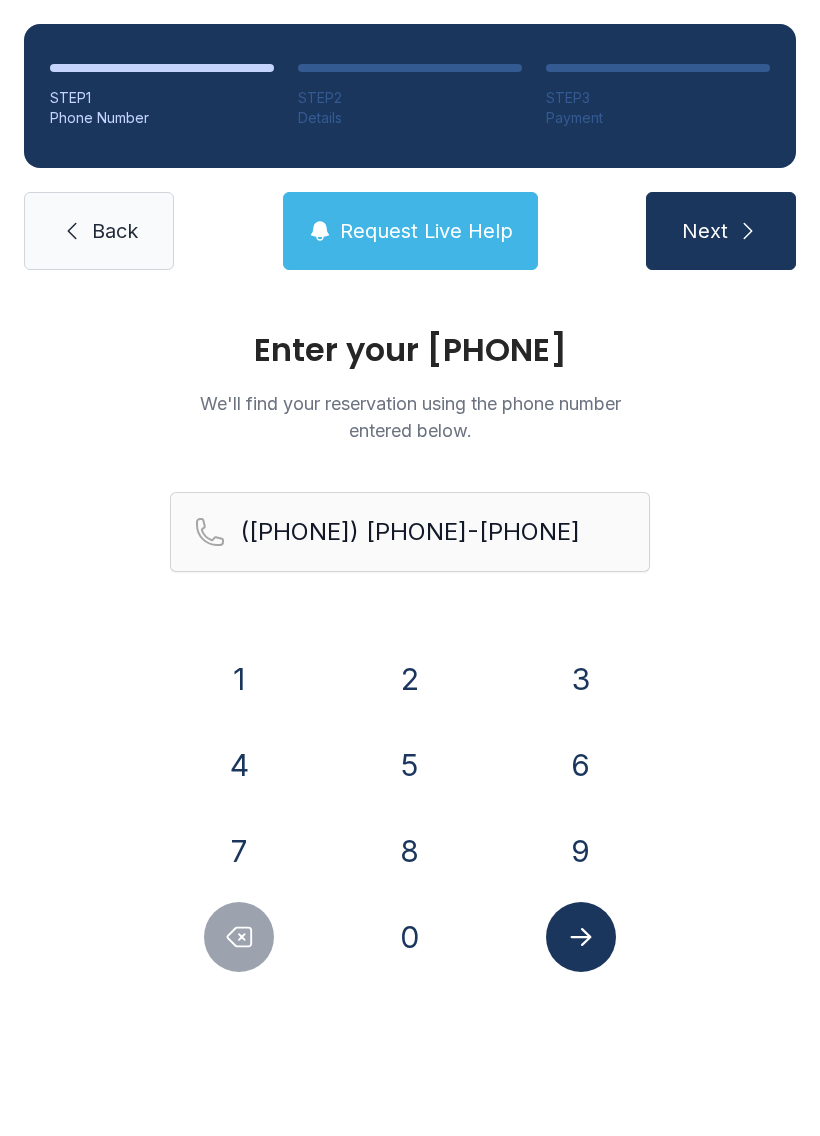 click on "3" at bounding box center [239, 679] 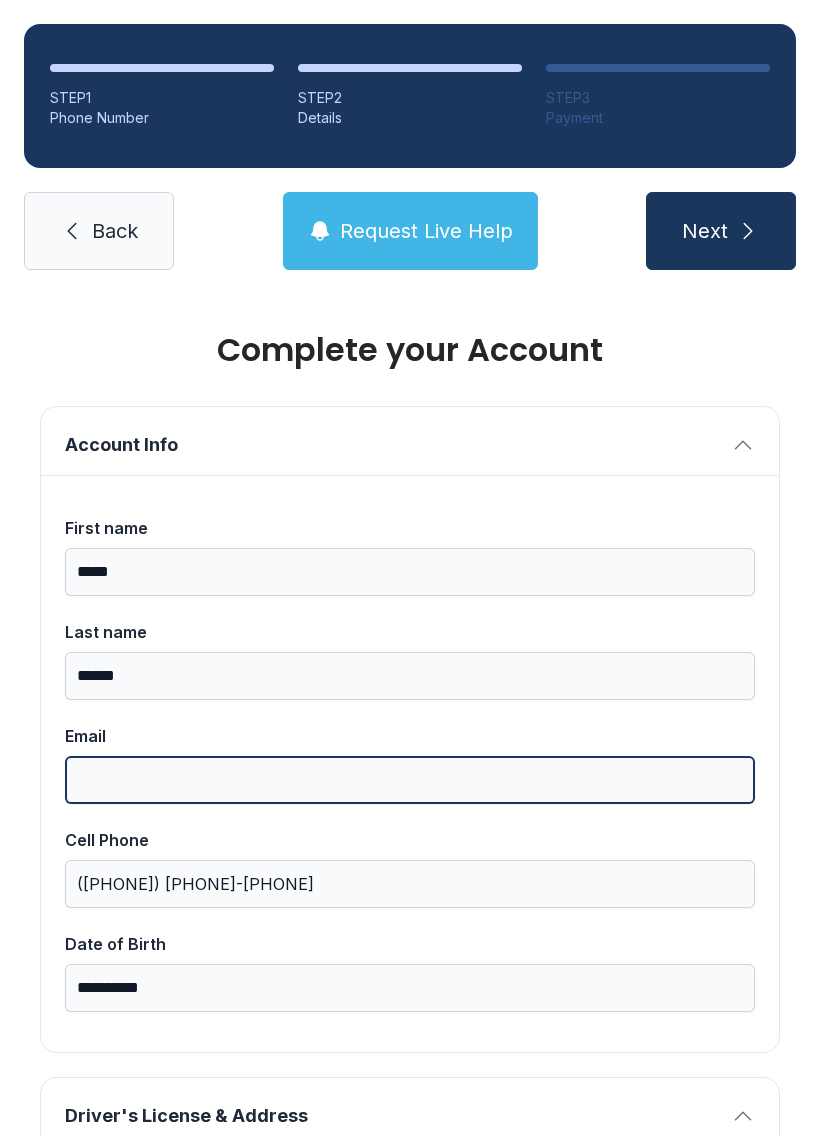 click on "Email" at bounding box center (410, 780) 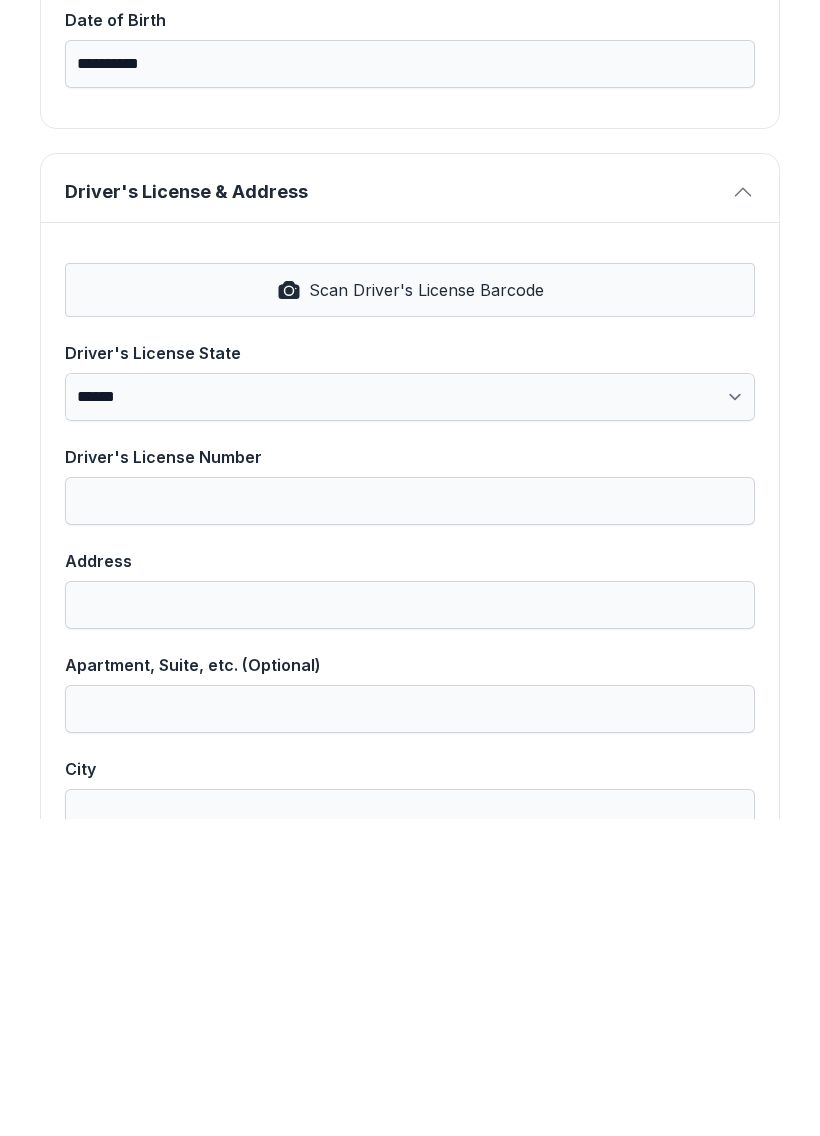 scroll, scrollTop: 626, scrollLeft: 0, axis: vertical 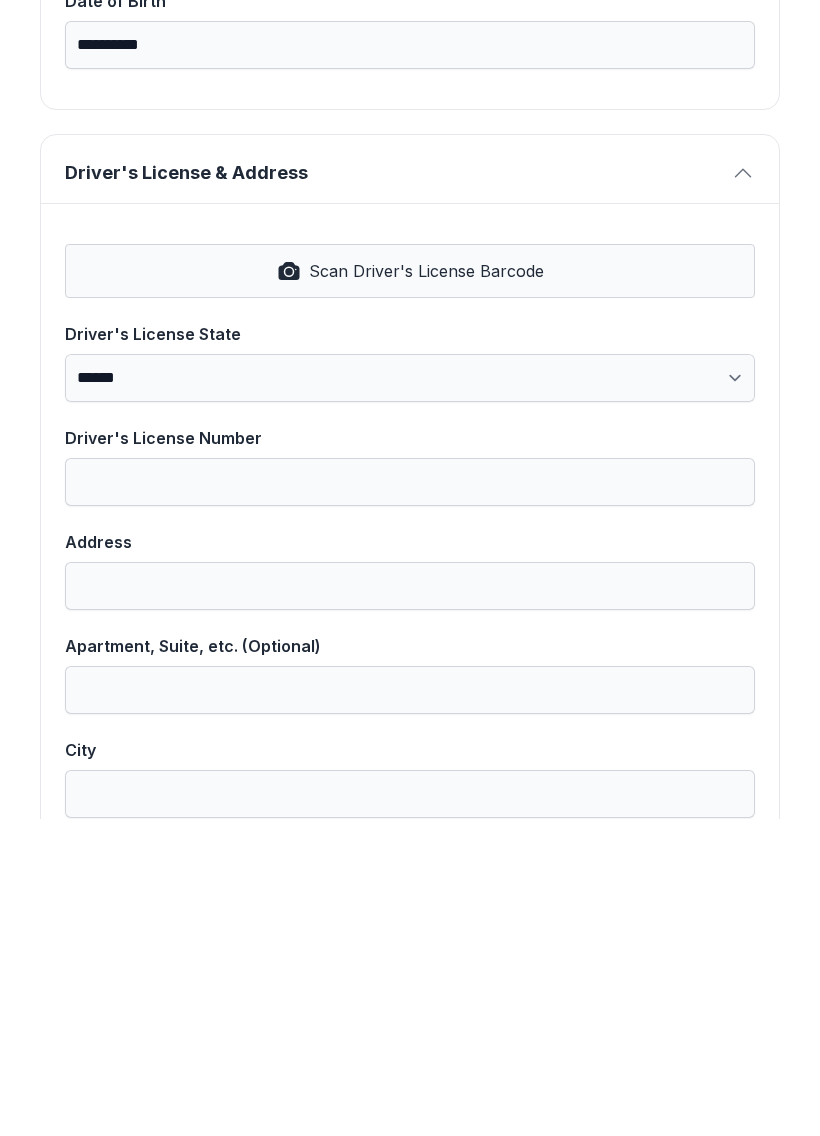 type on "**********" 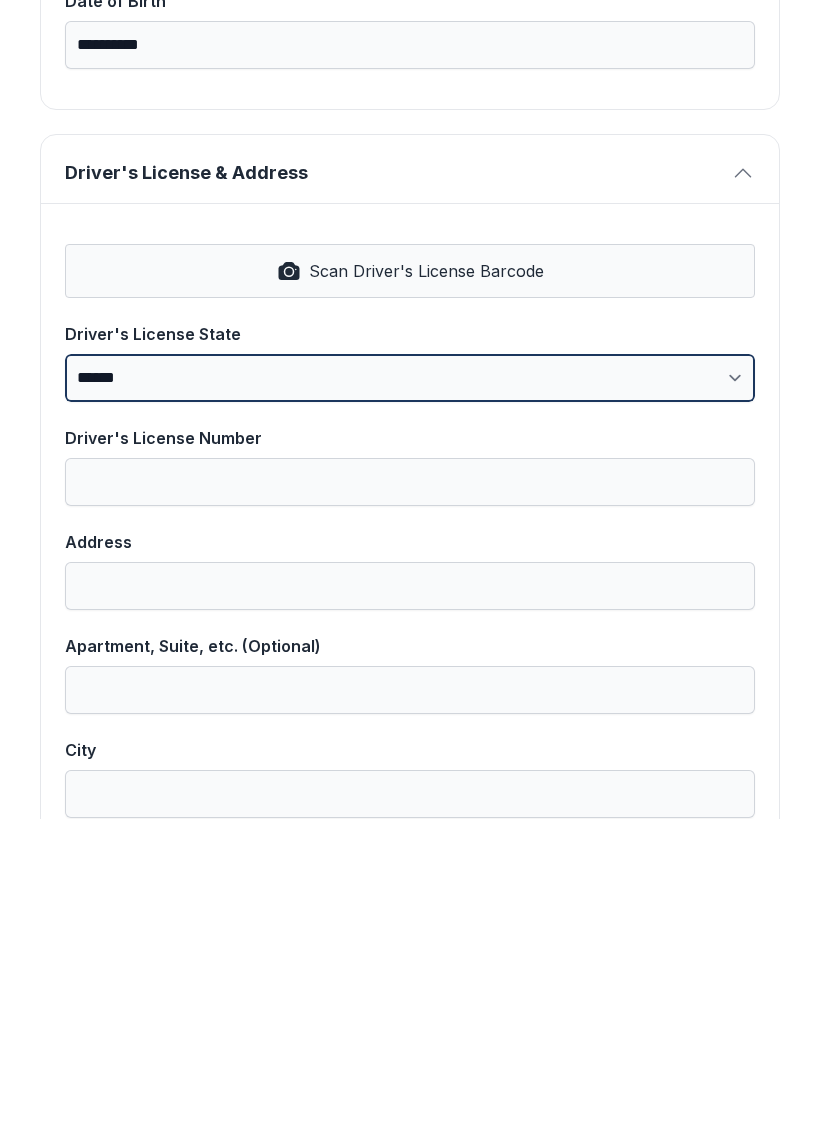 click at bounding box center (410, 695) 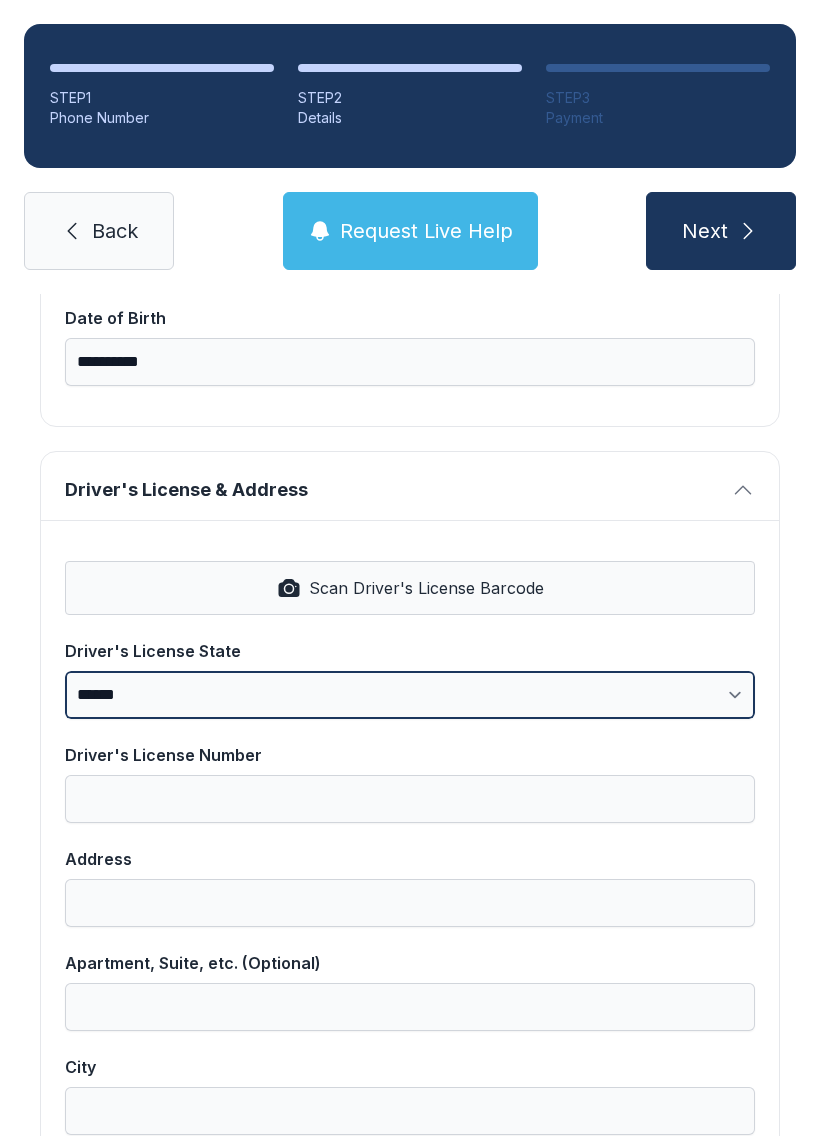select on "[CREDIT_CARD_LAST_4]" 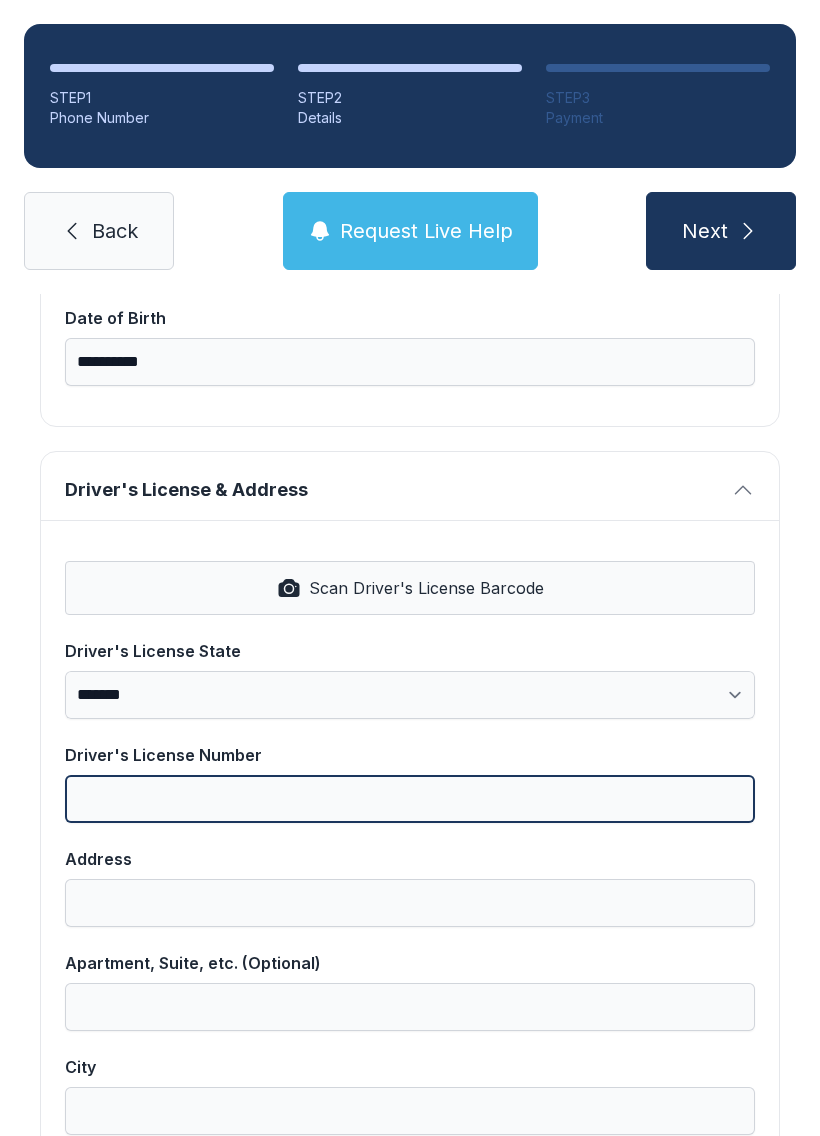 click on "Driver's License Number" at bounding box center [410, 799] 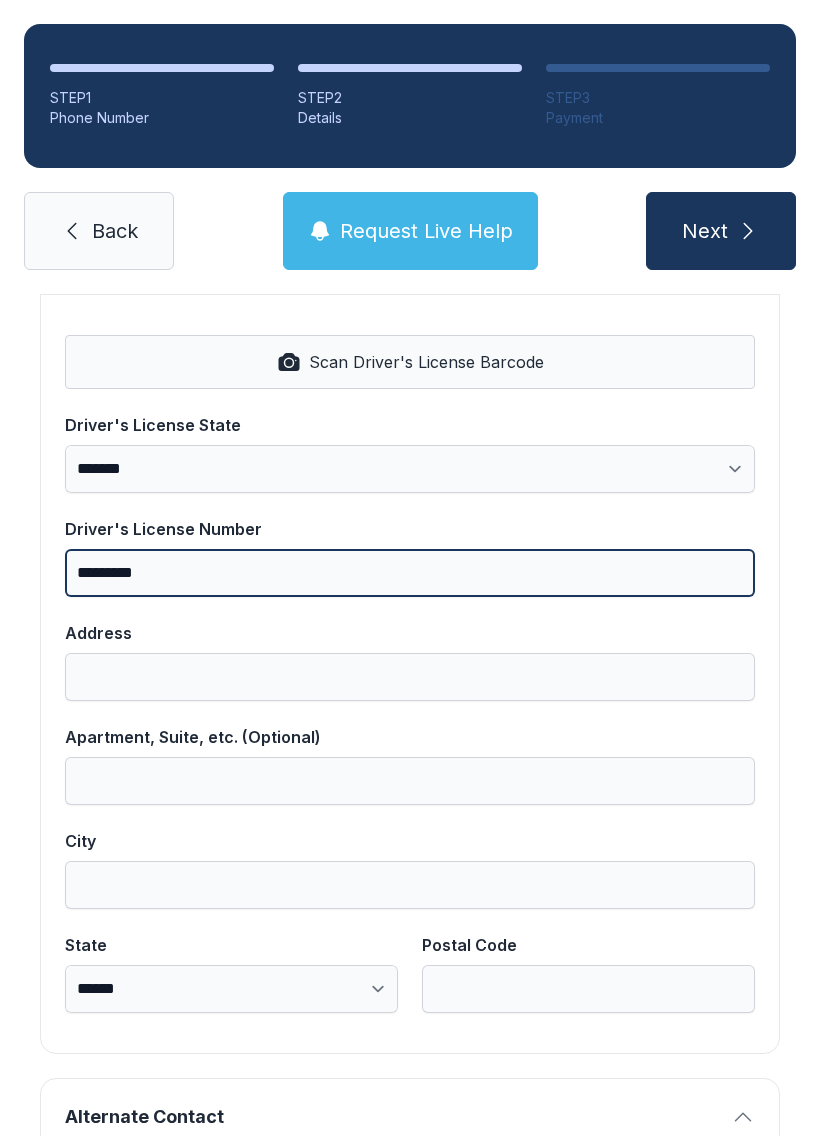 scroll, scrollTop: 857, scrollLeft: 0, axis: vertical 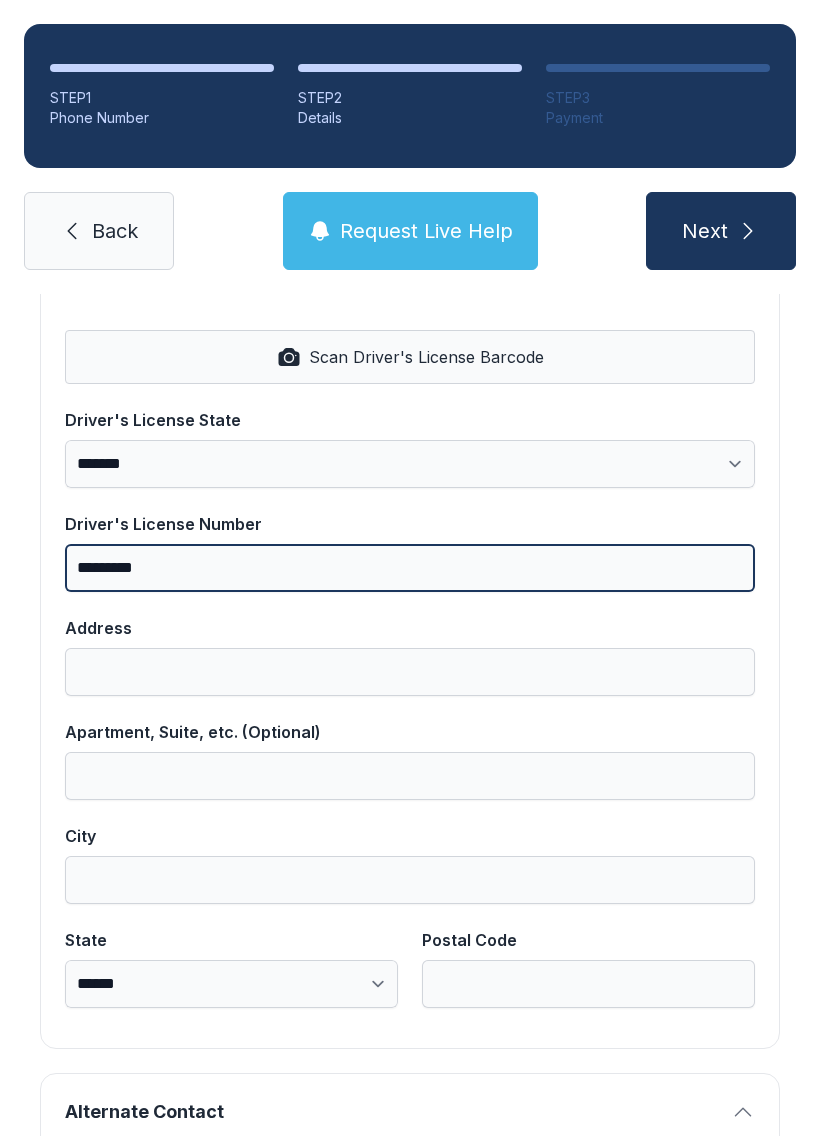 type on "*********" 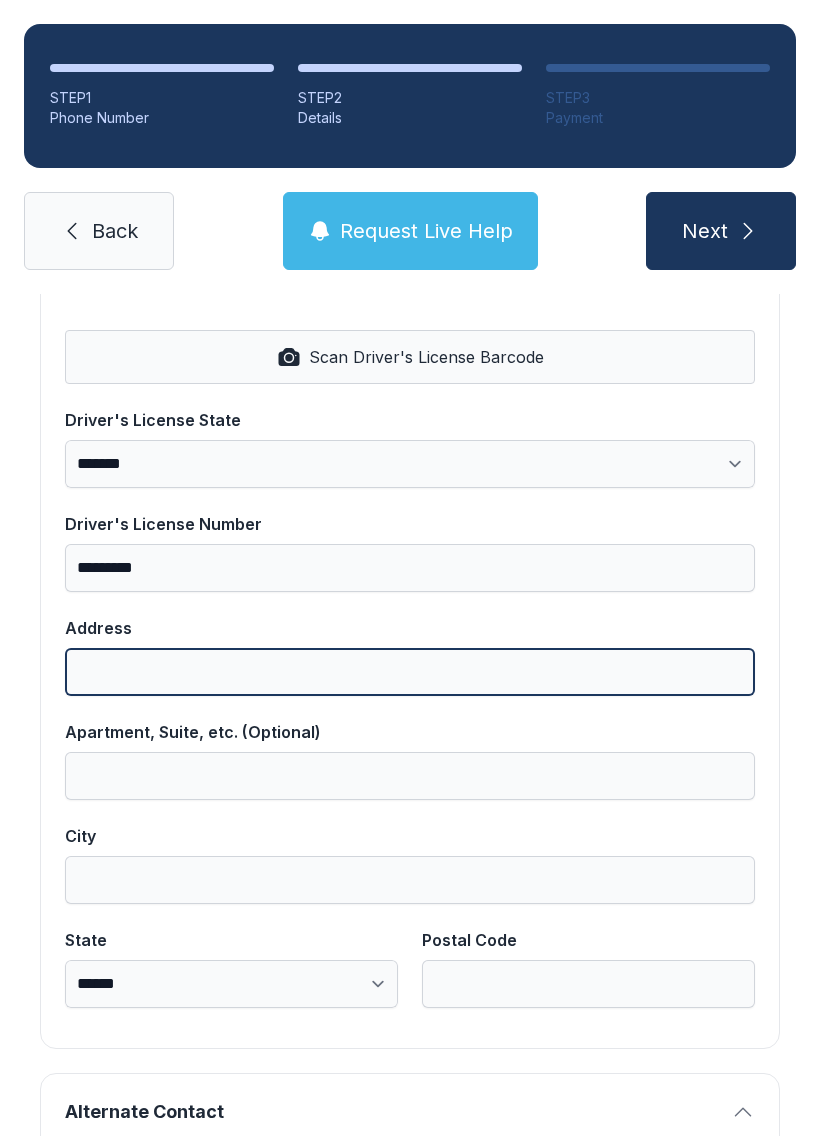 click on "Address" at bounding box center (410, 672) 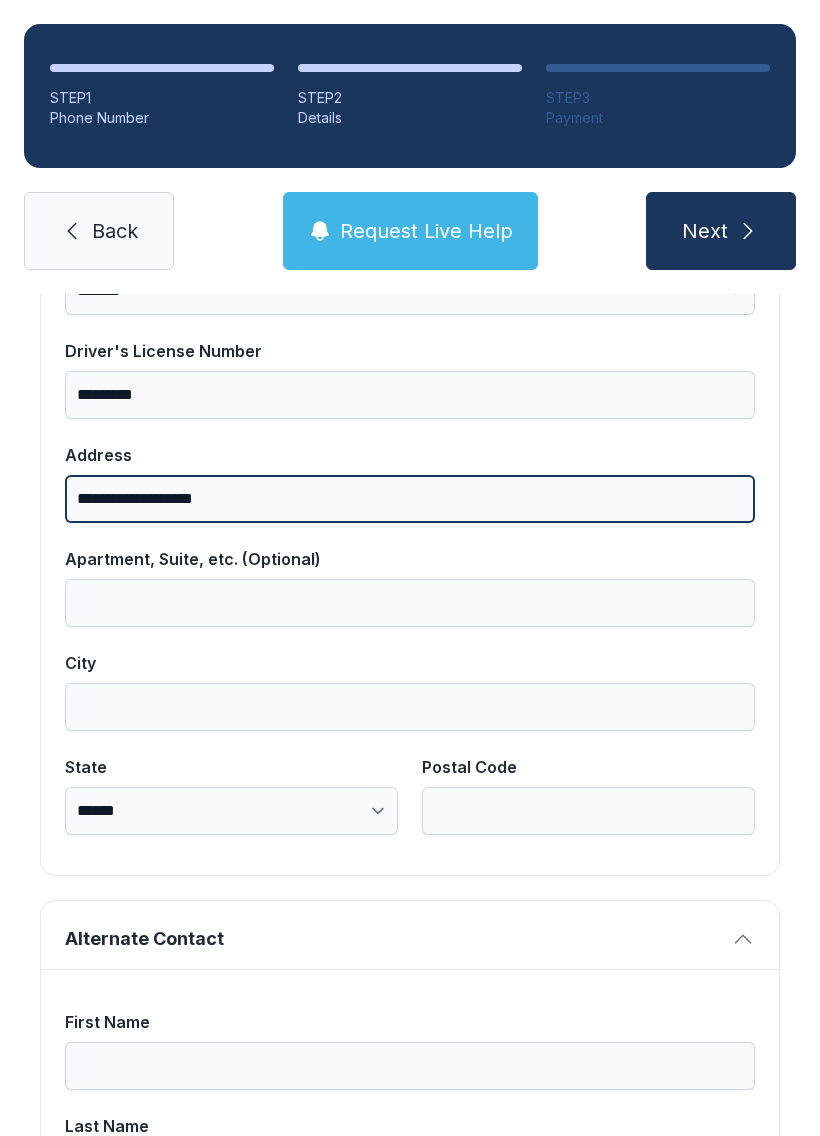 scroll, scrollTop: 1121, scrollLeft: 0, axis: vertical 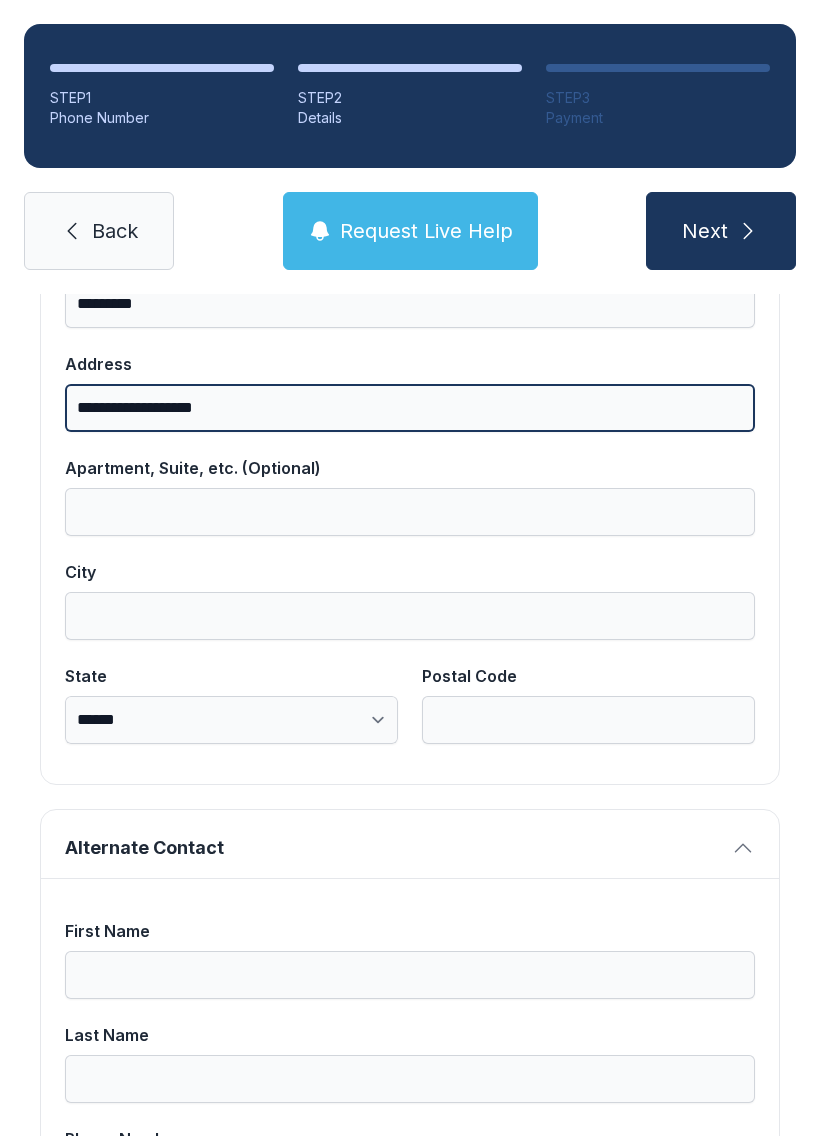 type on "**********" 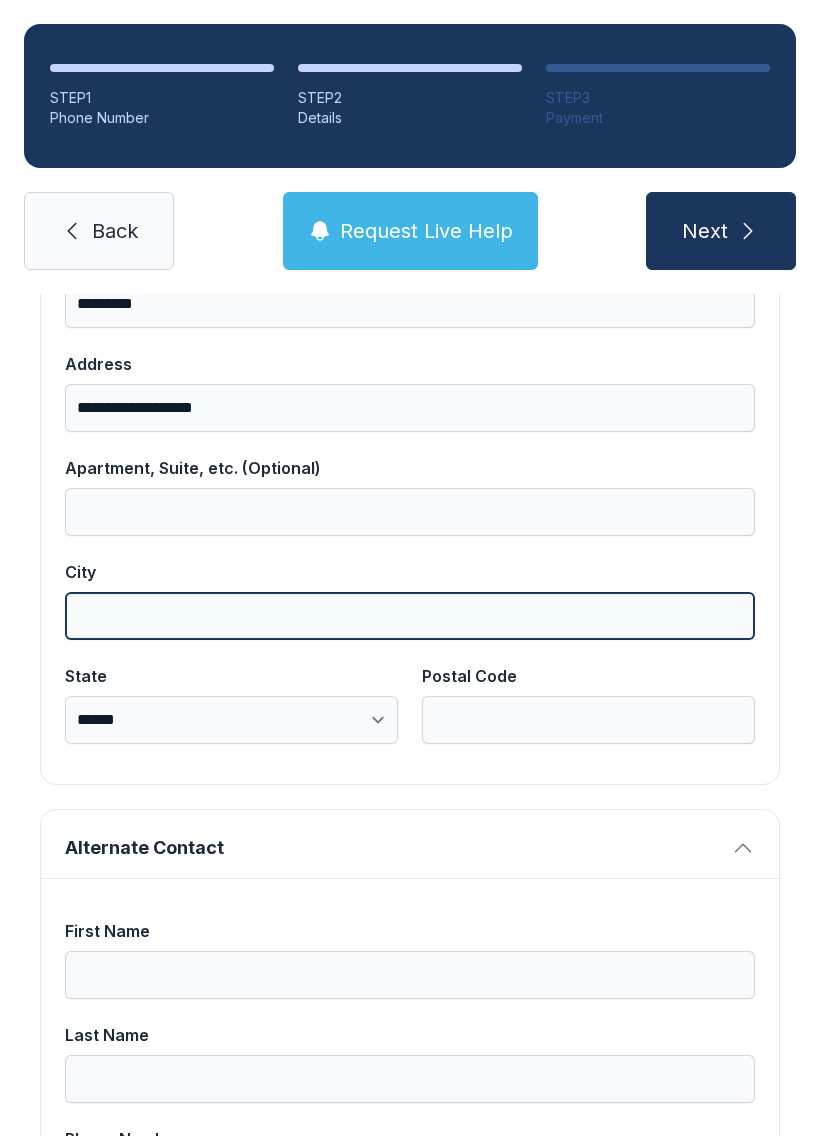 click on "City" at bounding box center (410, 616) 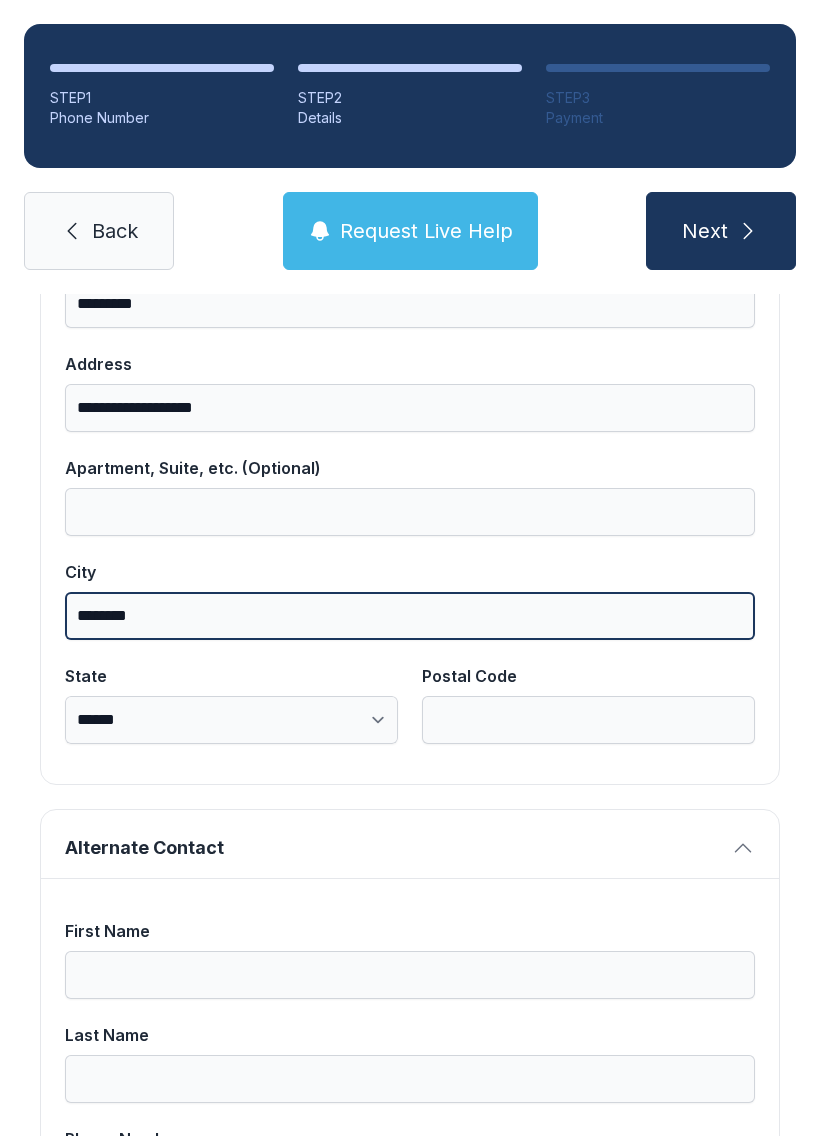 type on "********" 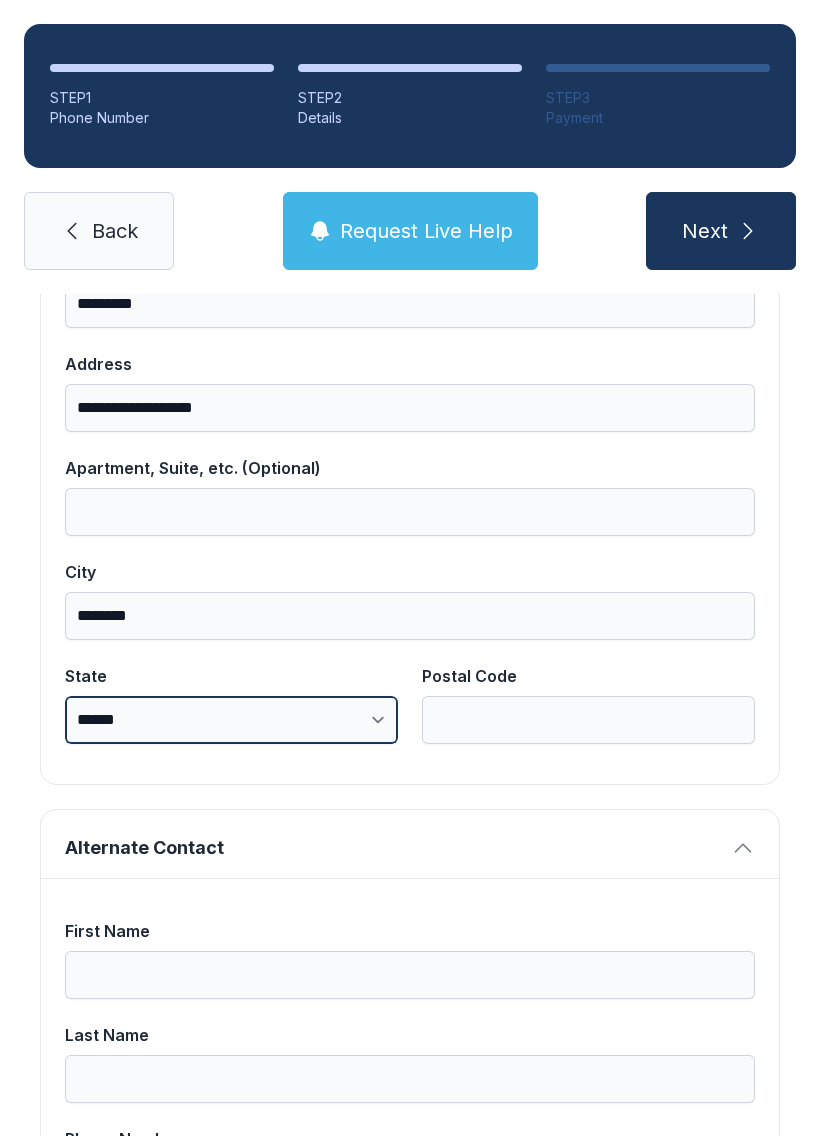 click at bounding box center [231, 720] 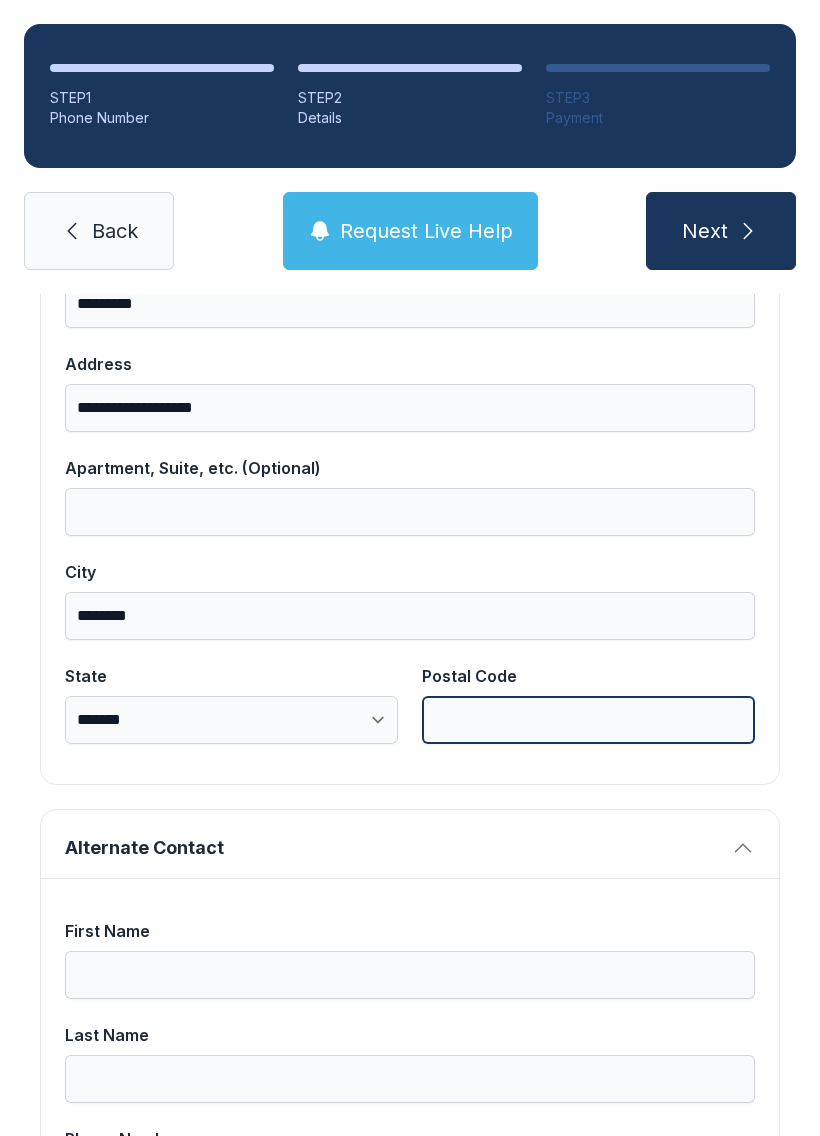 click on "Postal Code" at bounding box center (588, 720) 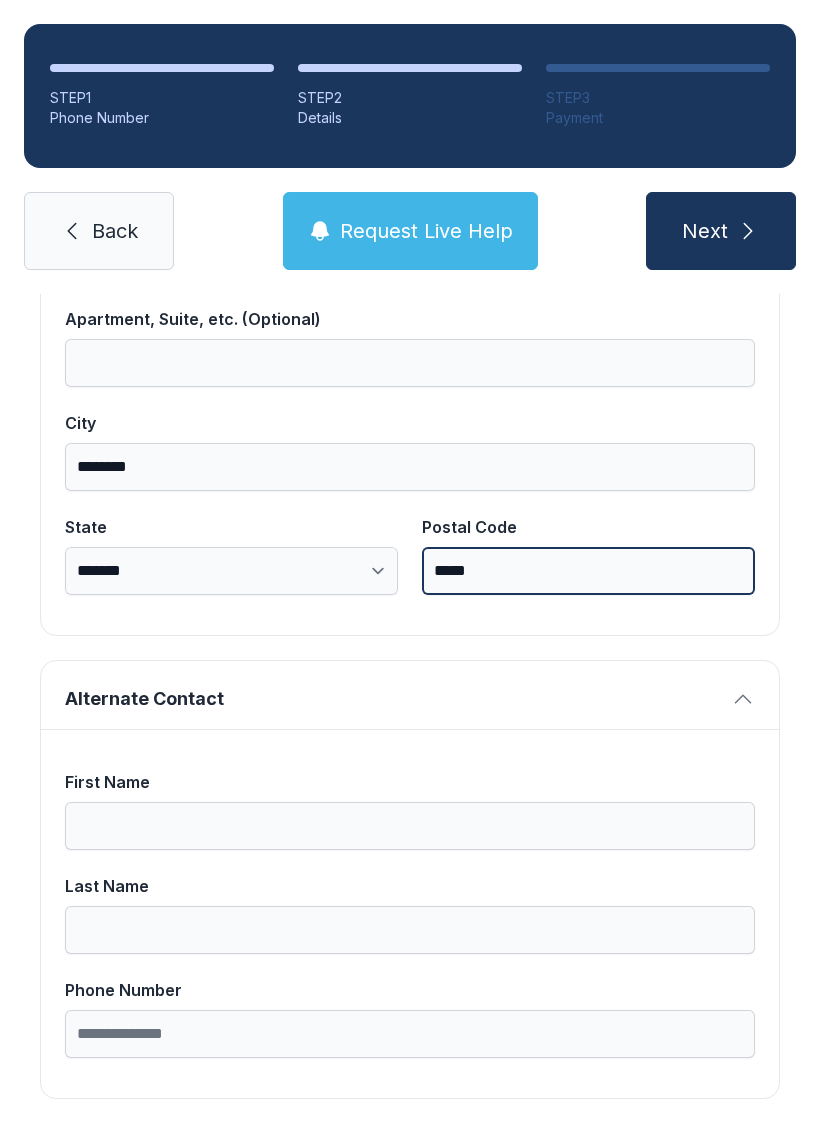 scroll, scrollTop: 1269, scrollLeft: 0, axis: vertical 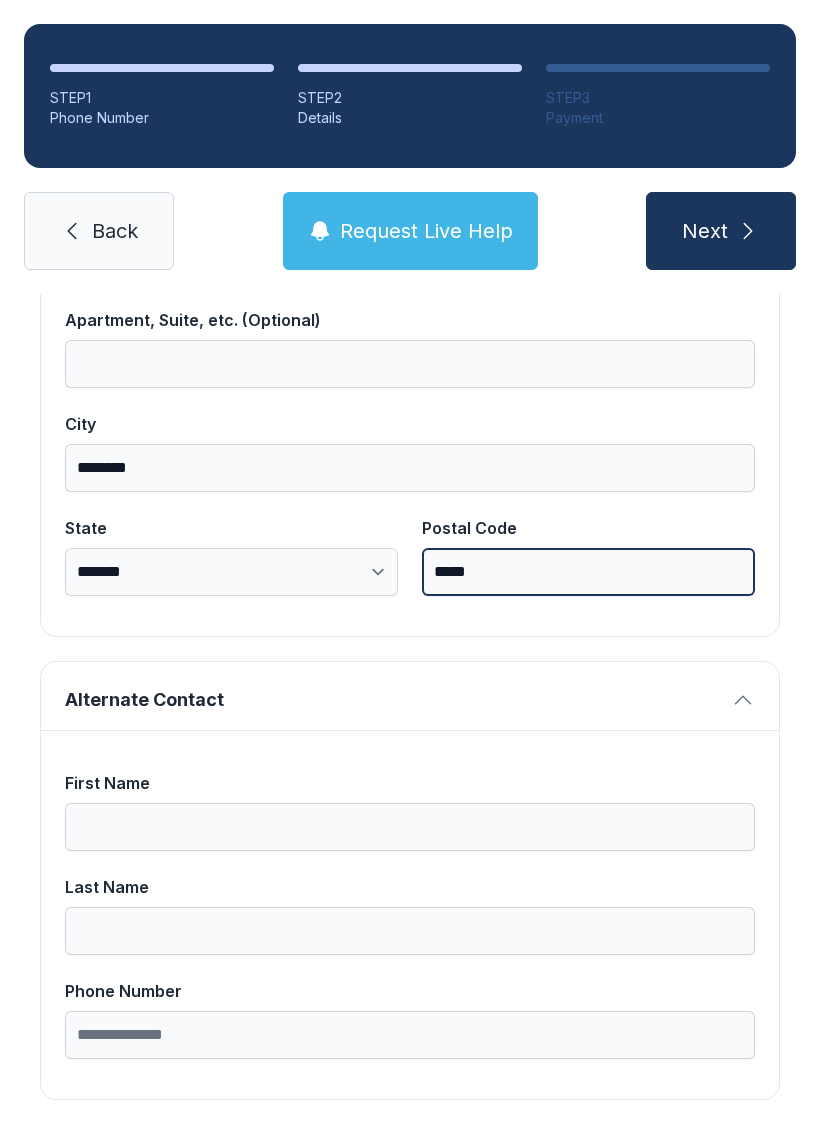 type on "*****" 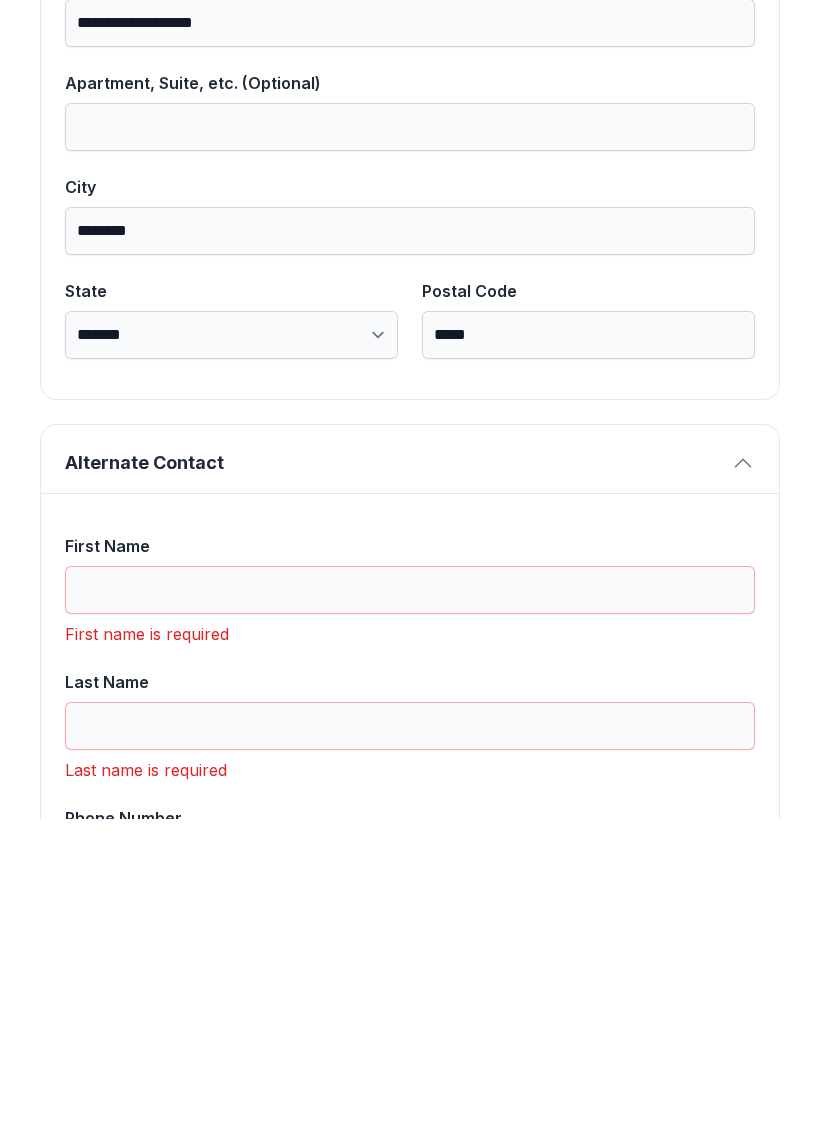 scroll, scrollTop: 1250, scrollLeft: 0, axis: vertical 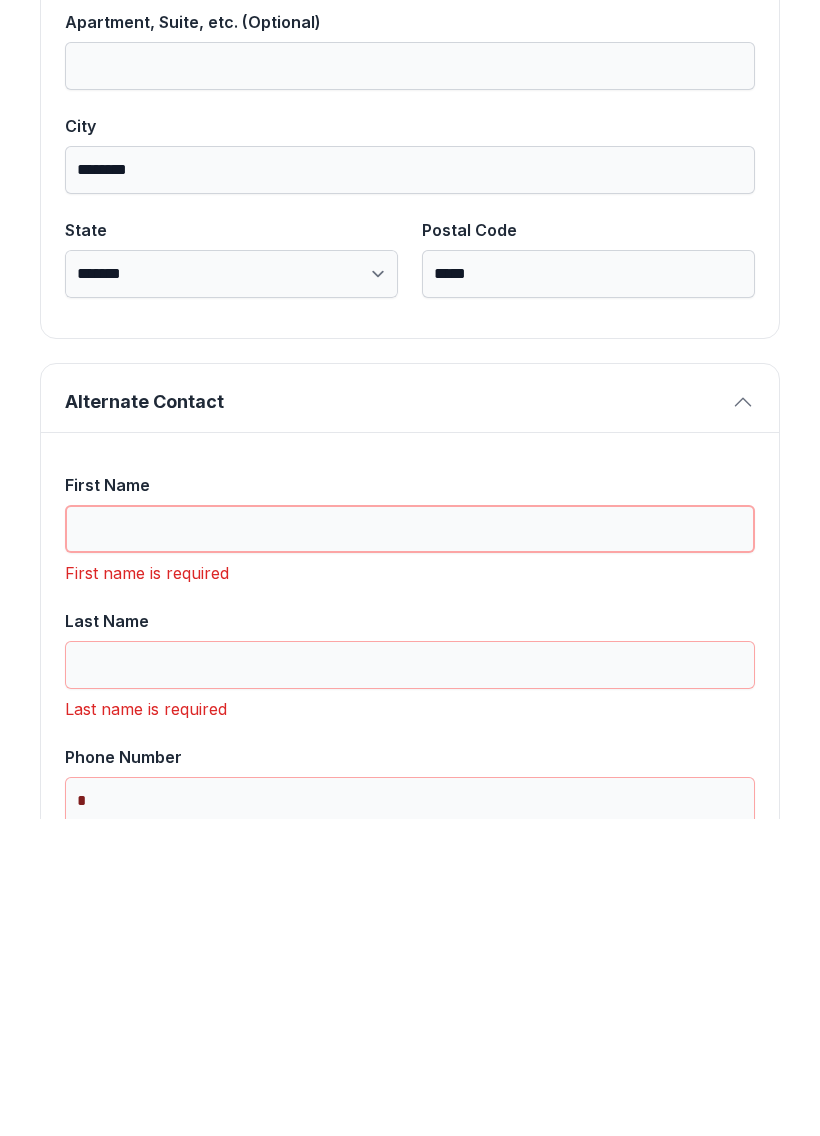 click on "First Name" at bounding box center (410, 846) 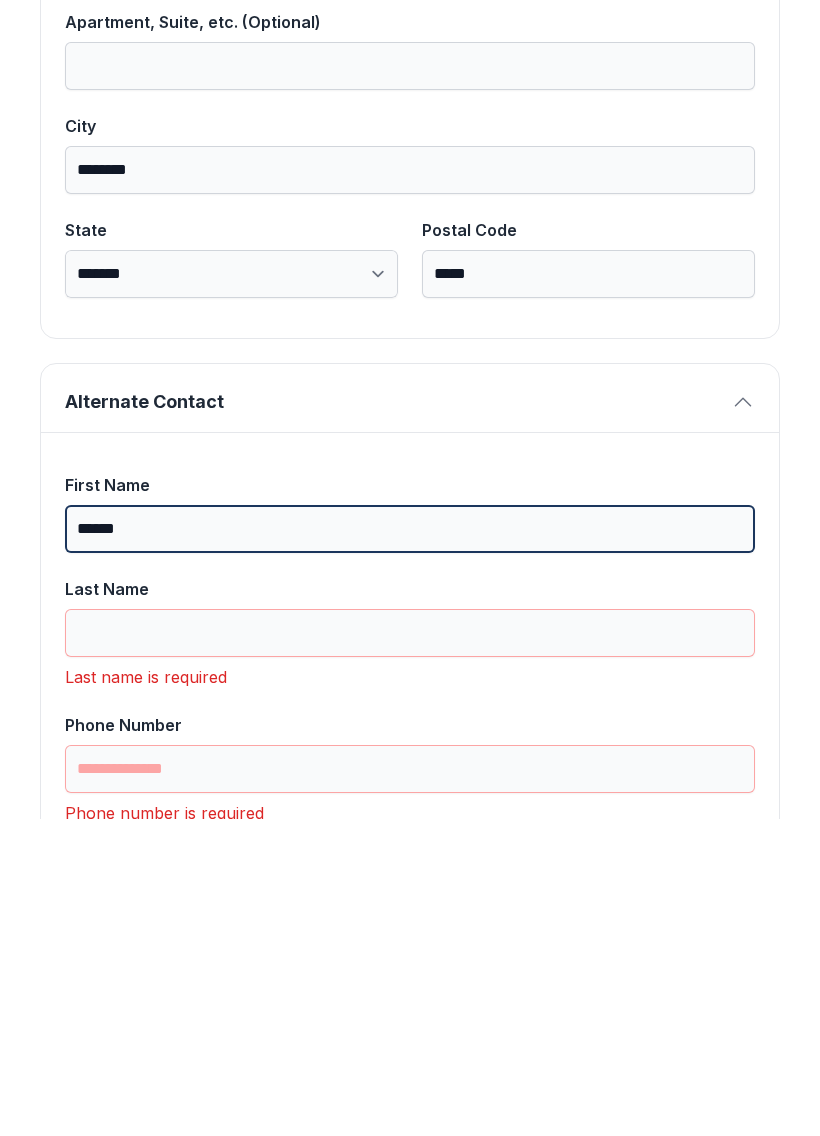 type on "******" 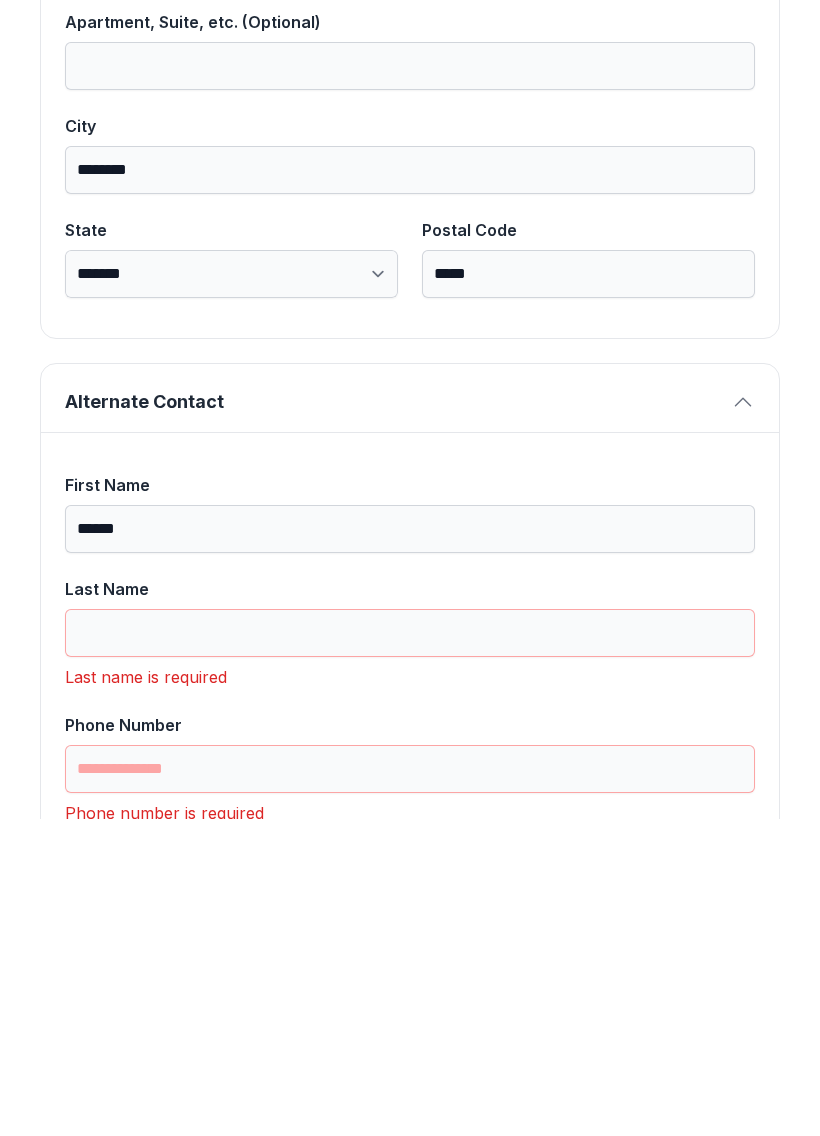 click on "Last Name" at bounding box center [410, 950] 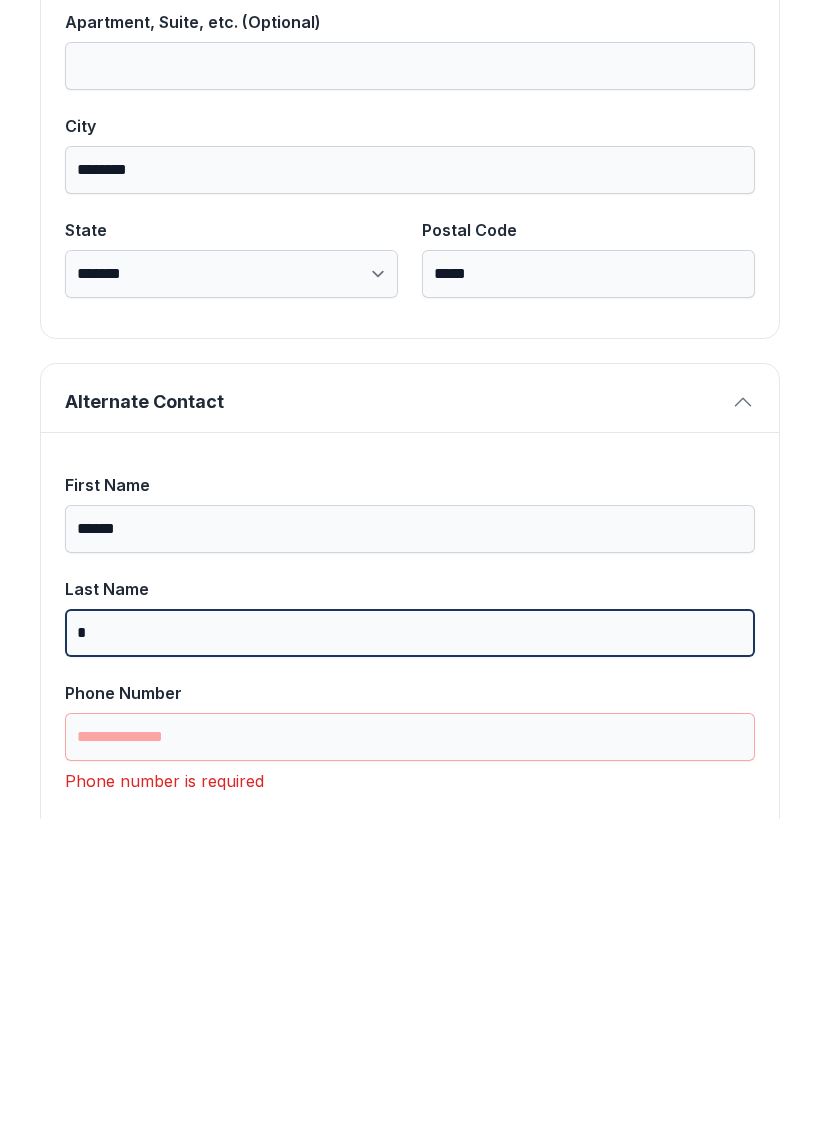 type on "[CREDIT_CARD_LAST_4]" 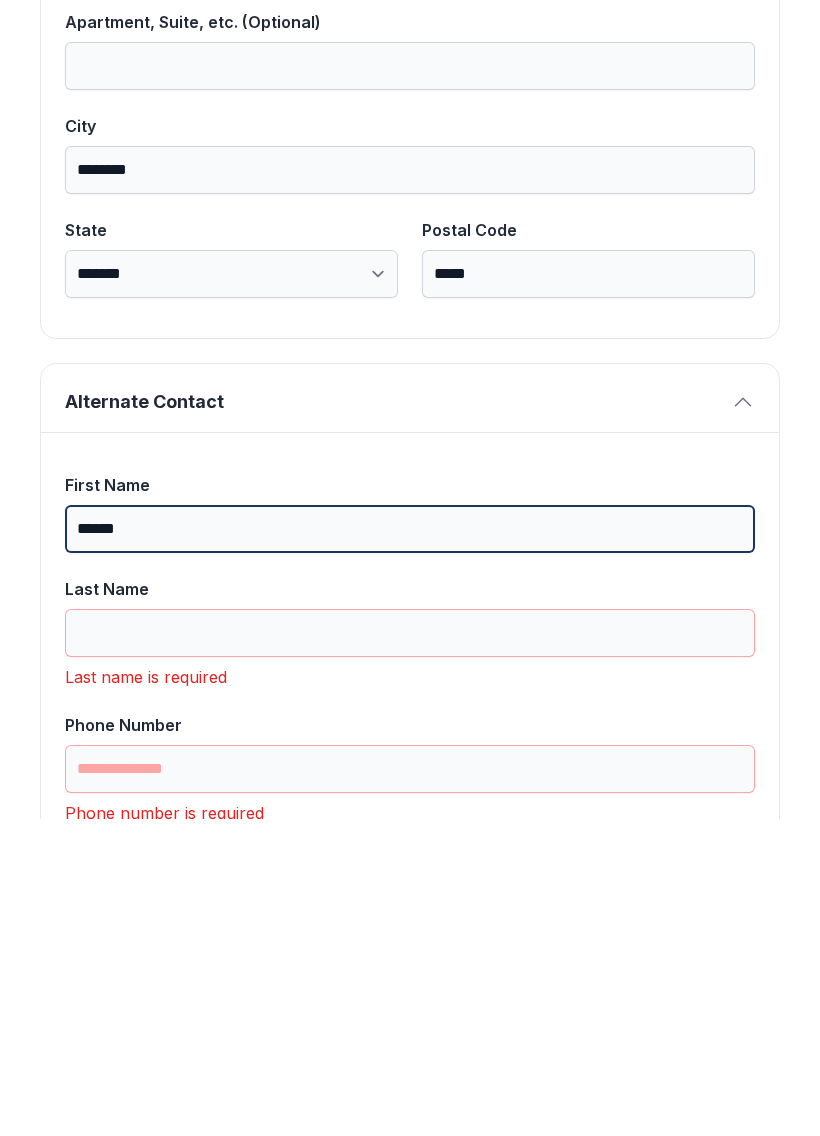 click on "******" at bounding box center [410, 846] 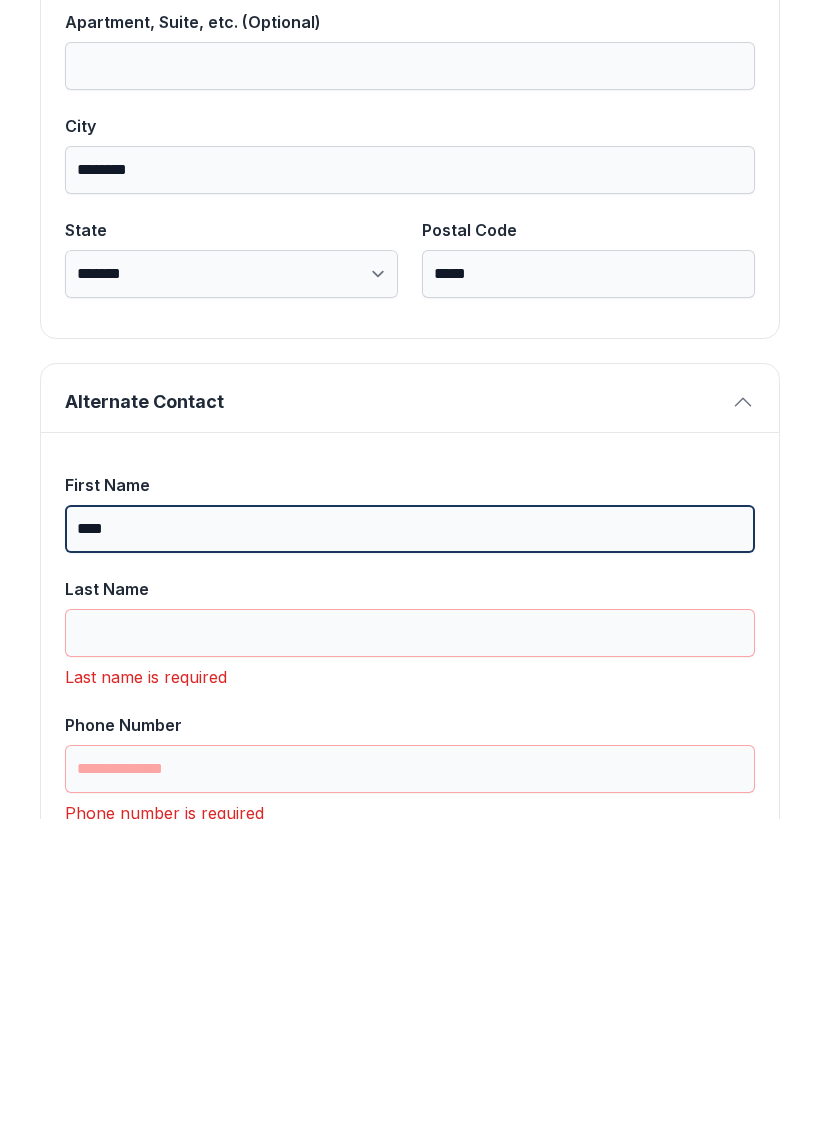 type on "****" 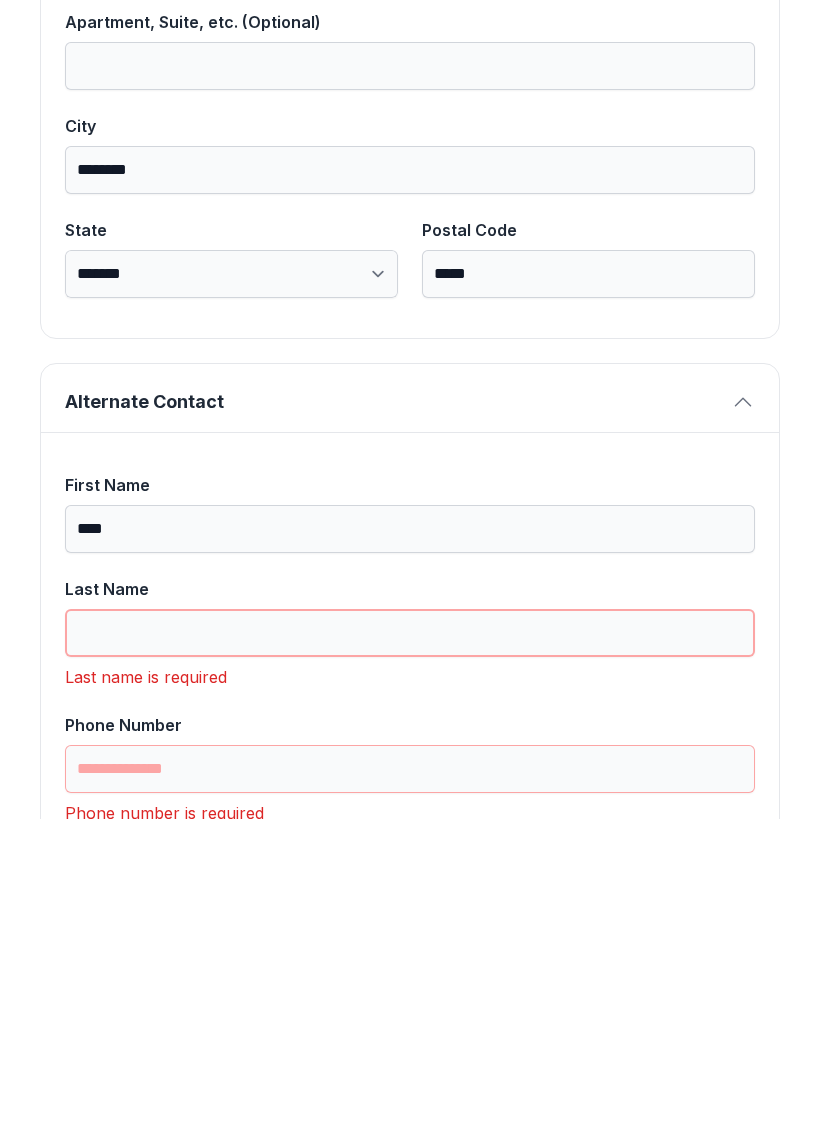 click on "Last Name" at bounding box center [410, 950] 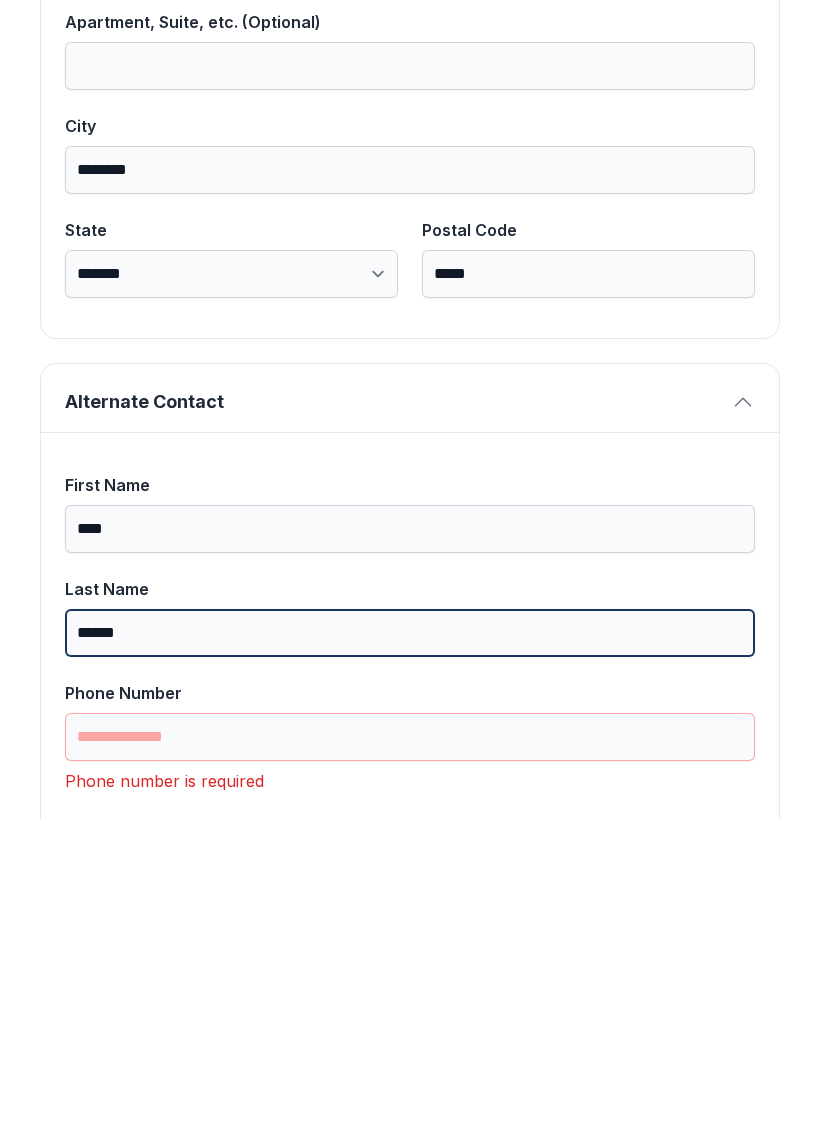 type on "******" 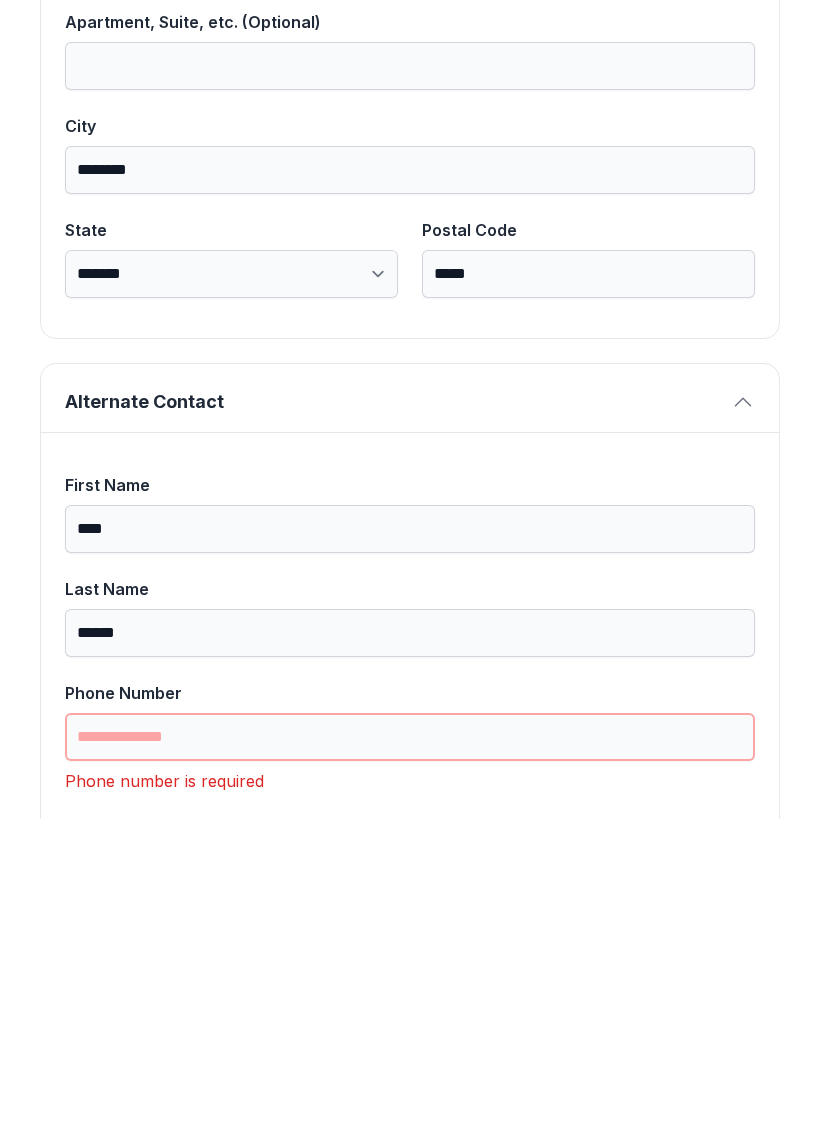 click on "Phone Number" at bounding box center (410, 1054) 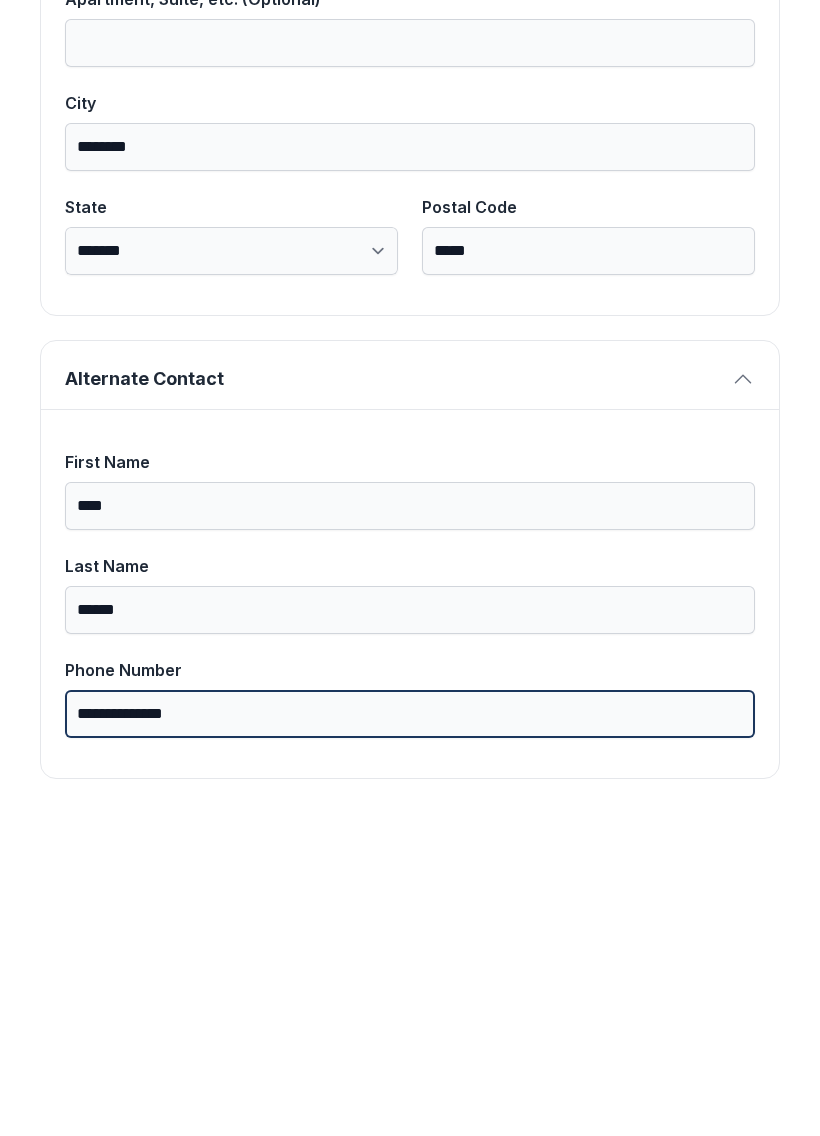 scroll, scrollTop: 1269, scrollLeft: 0, axis: vertical 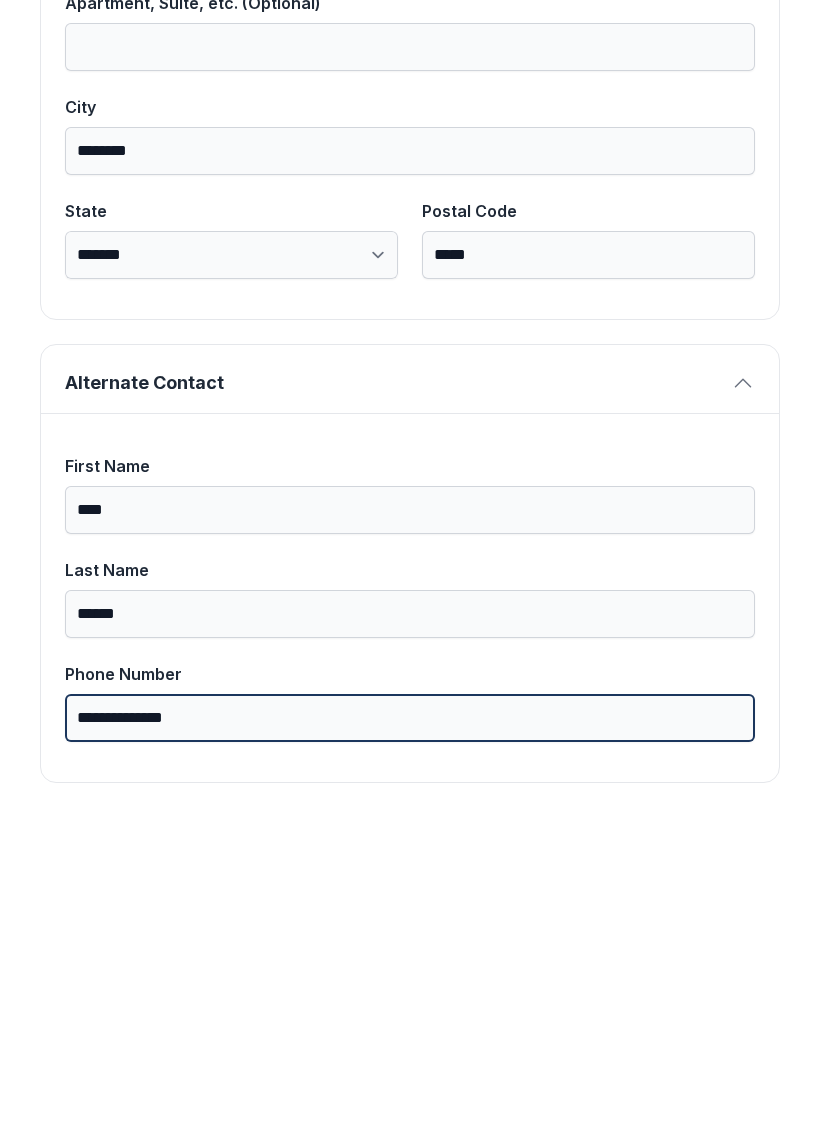 type 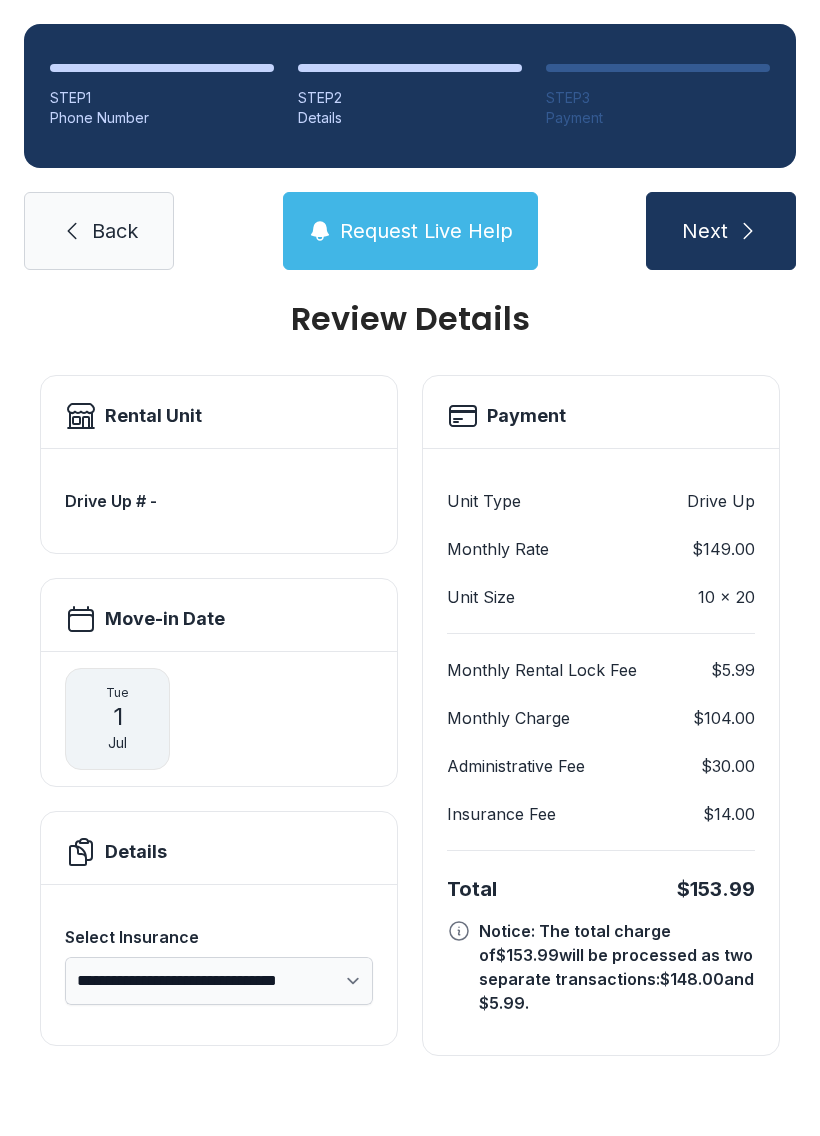 scroll, scrollTop: 0, scrollLeft: 0, axis: both 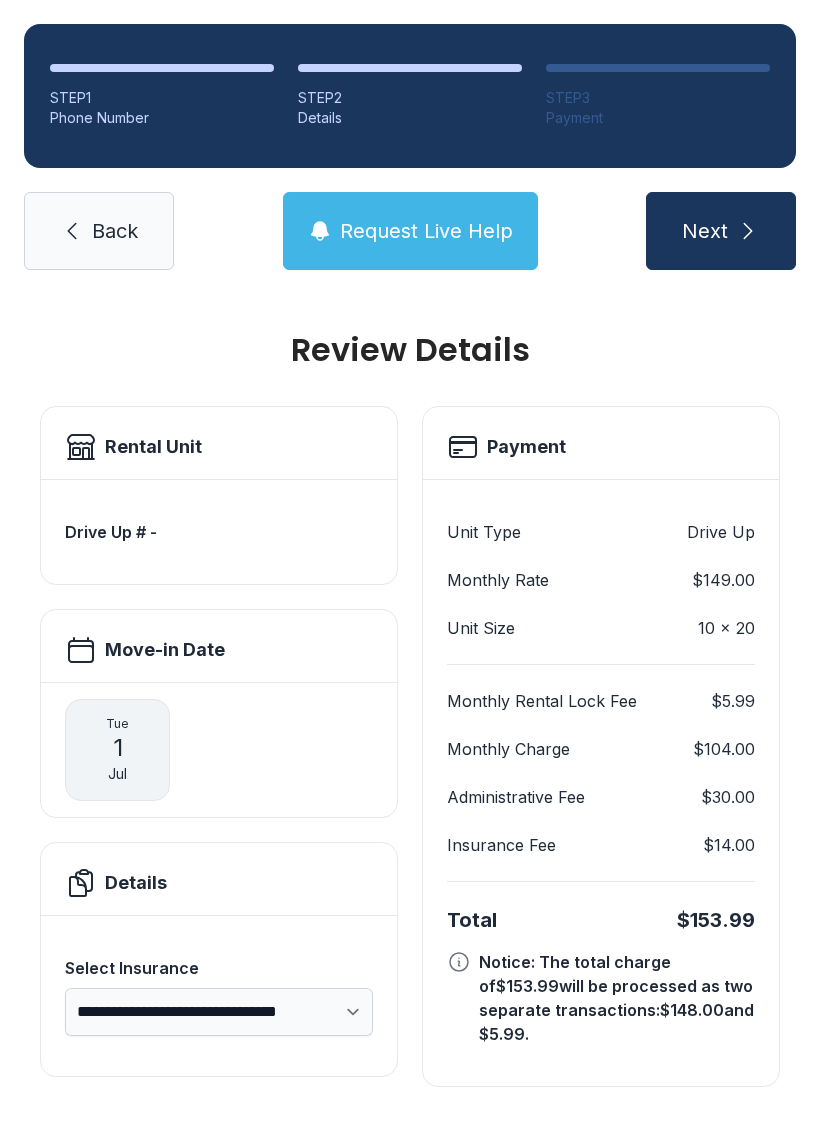 click on "Next" at bounding box center (721, 231) 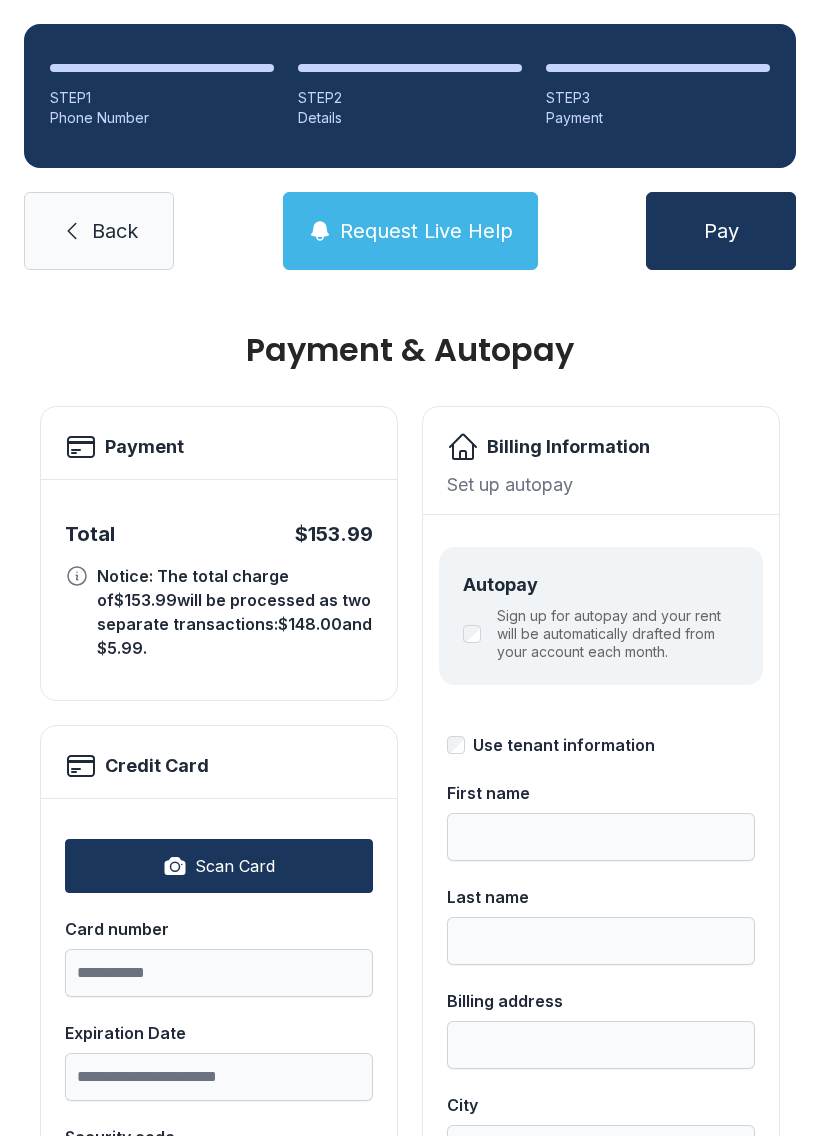 scroll, scrollTop: 0, scrollLeft: 0, axis: both 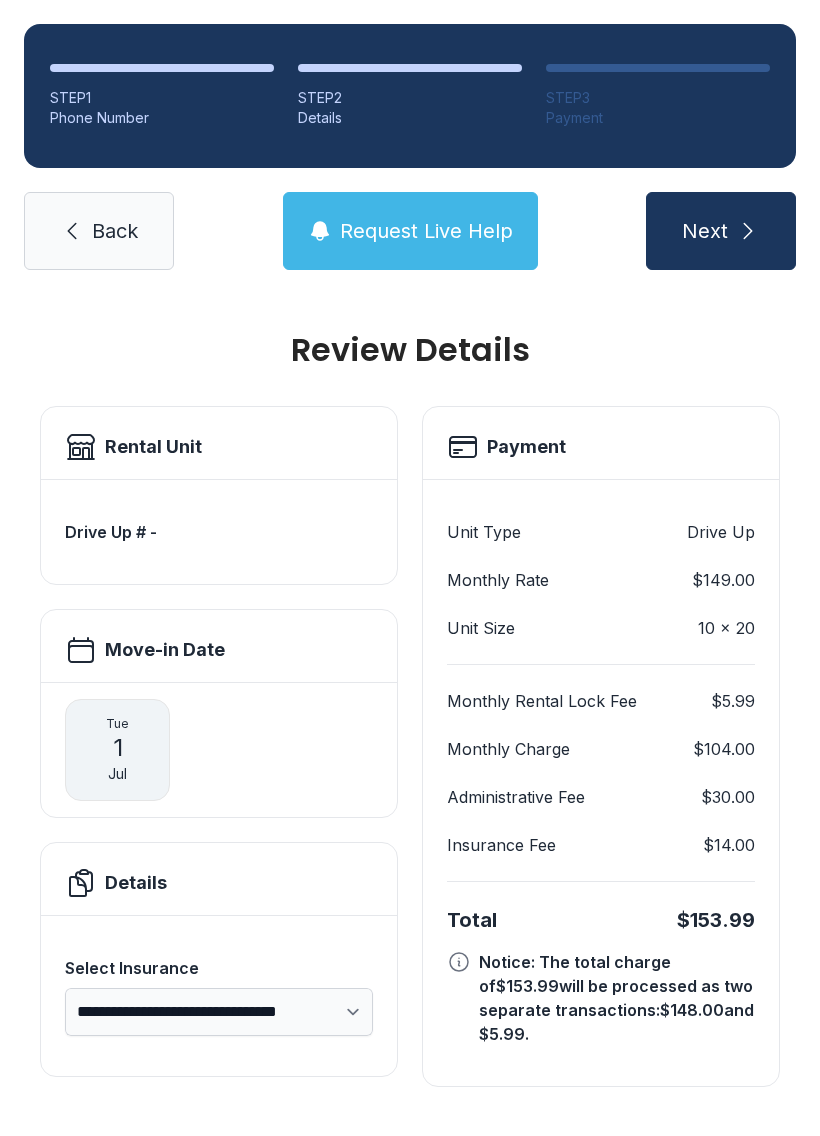 click at bounding box center (748, 231) 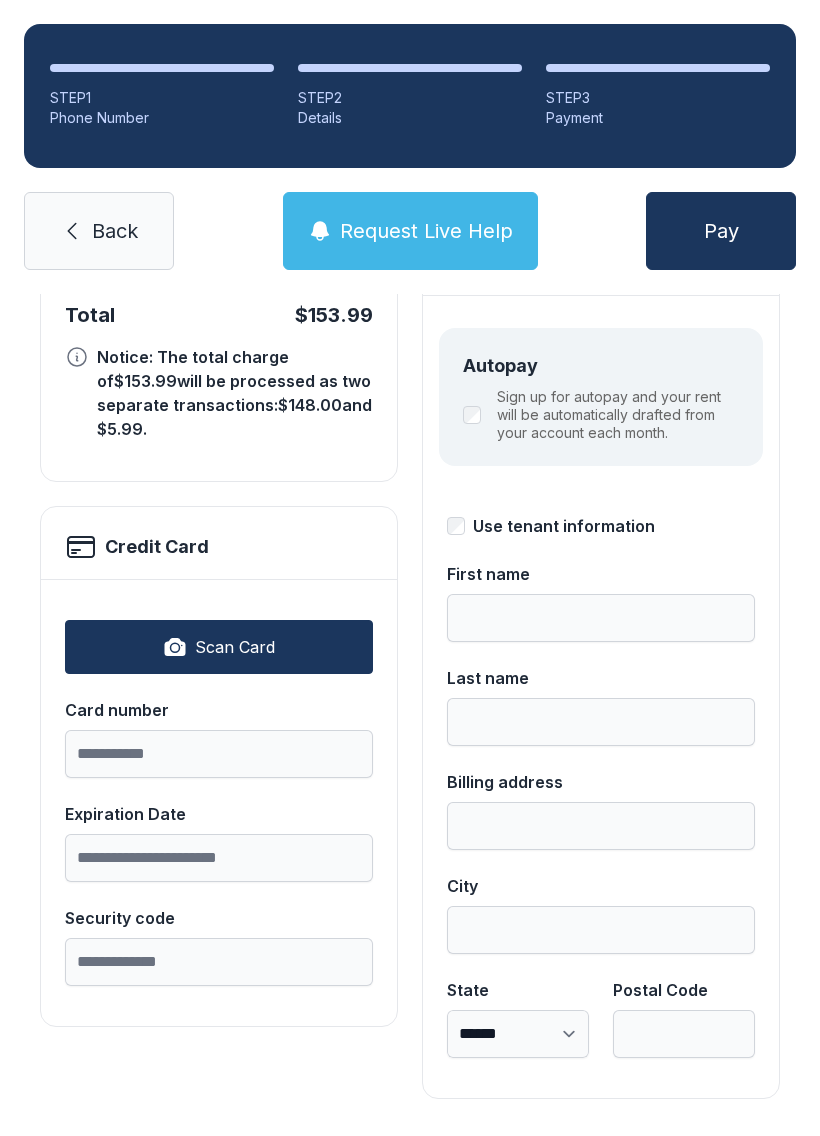 scroll, scrollTop: 218, scrollLeft: 0, axis: vertical 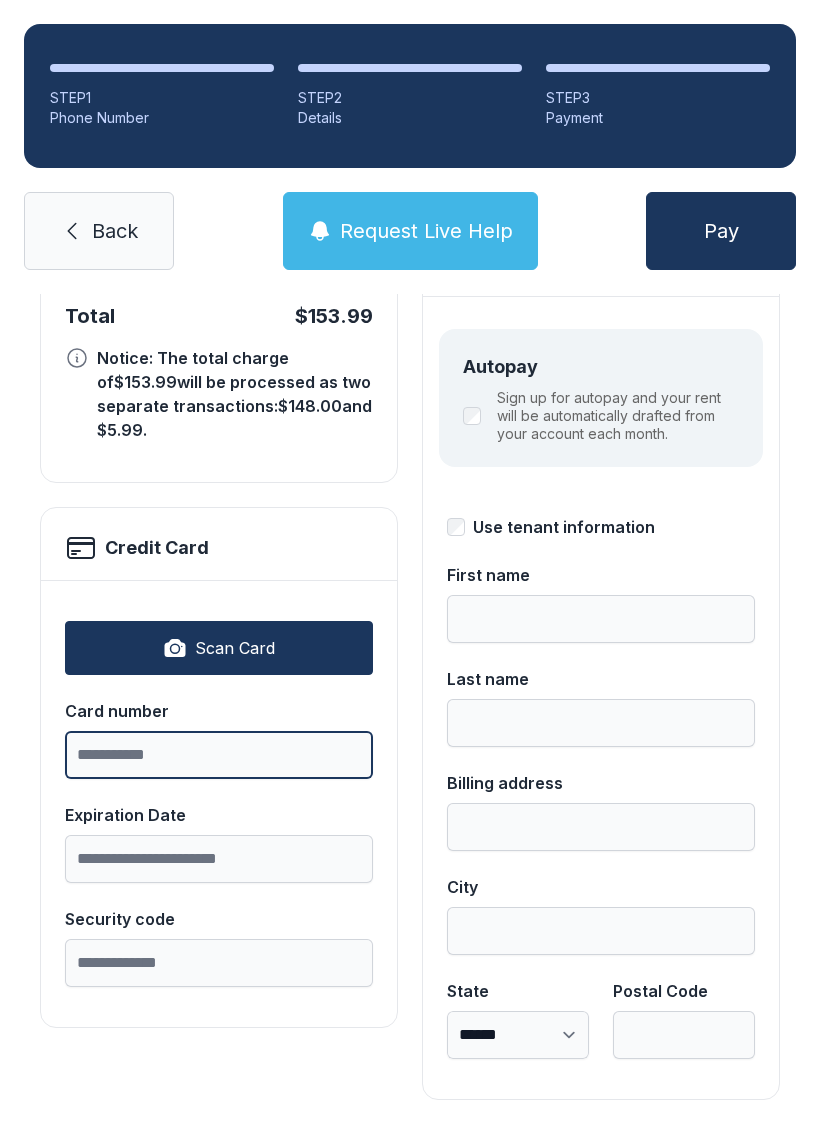 click on "Card number" at bounding box center [219, 755] 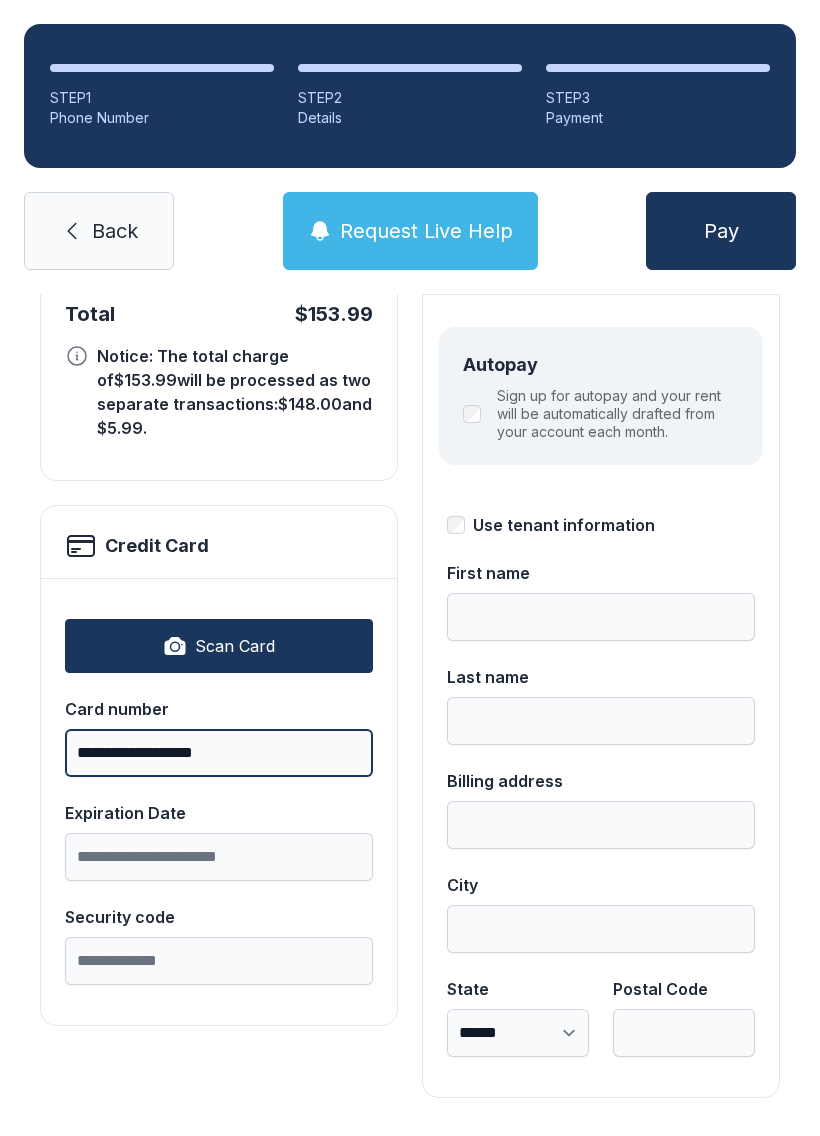 scroll, scrollTop: 218, scrollLeft: 0, axis: vertical 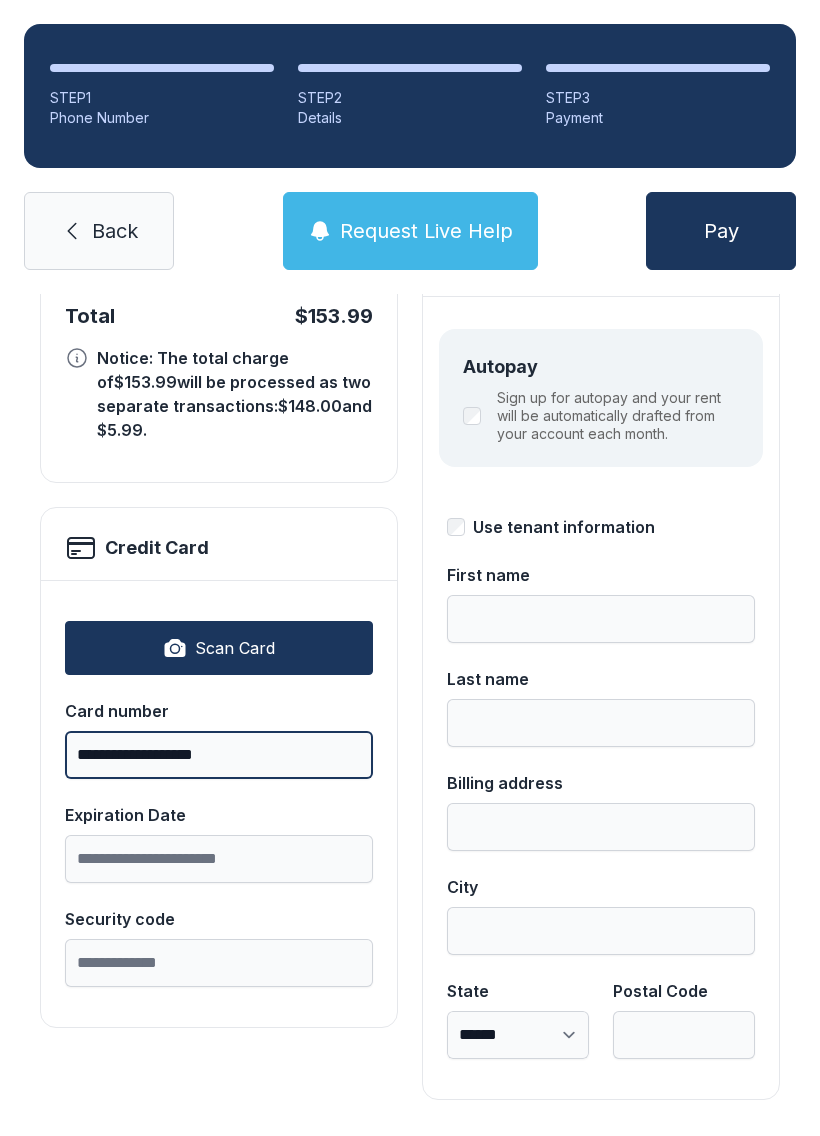 type on "**********" 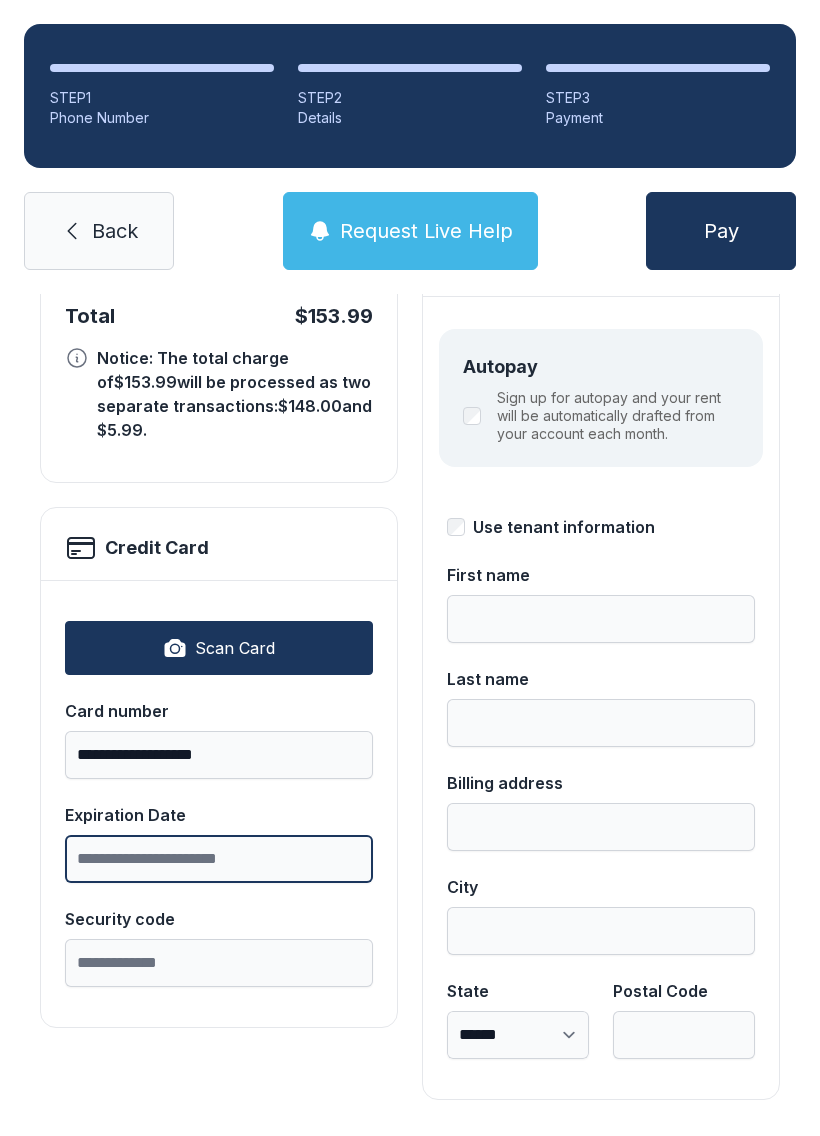 scroll, scrollTop: 44, scrollLeft: 0, axis: vertical 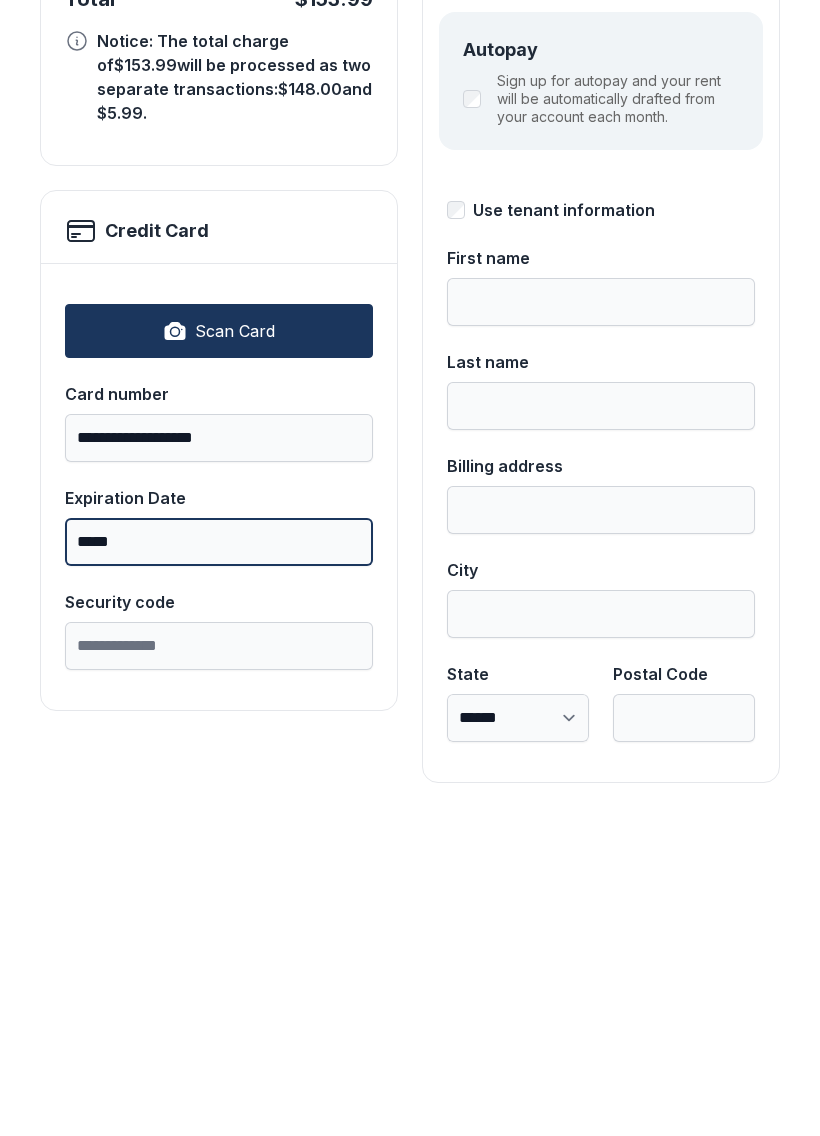 type on "*****" 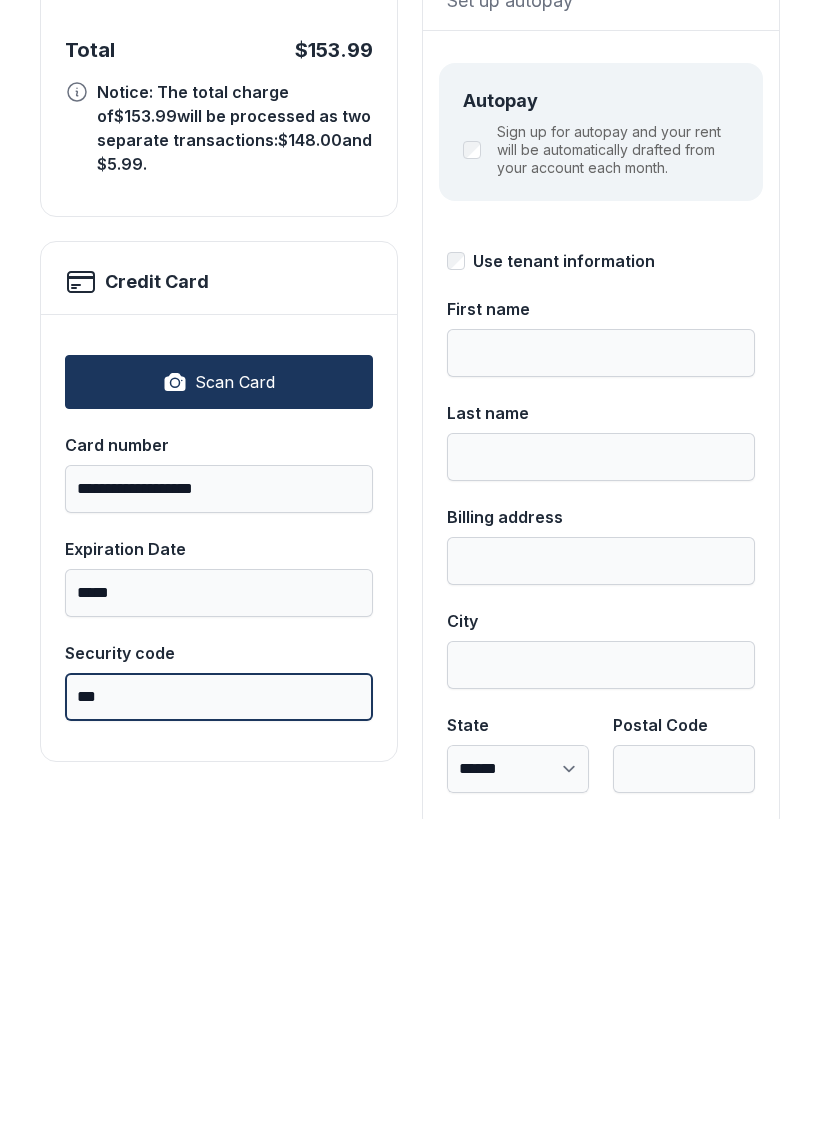 scroll, scrollTop: 170, scrollLeft: 0, axis: vertical 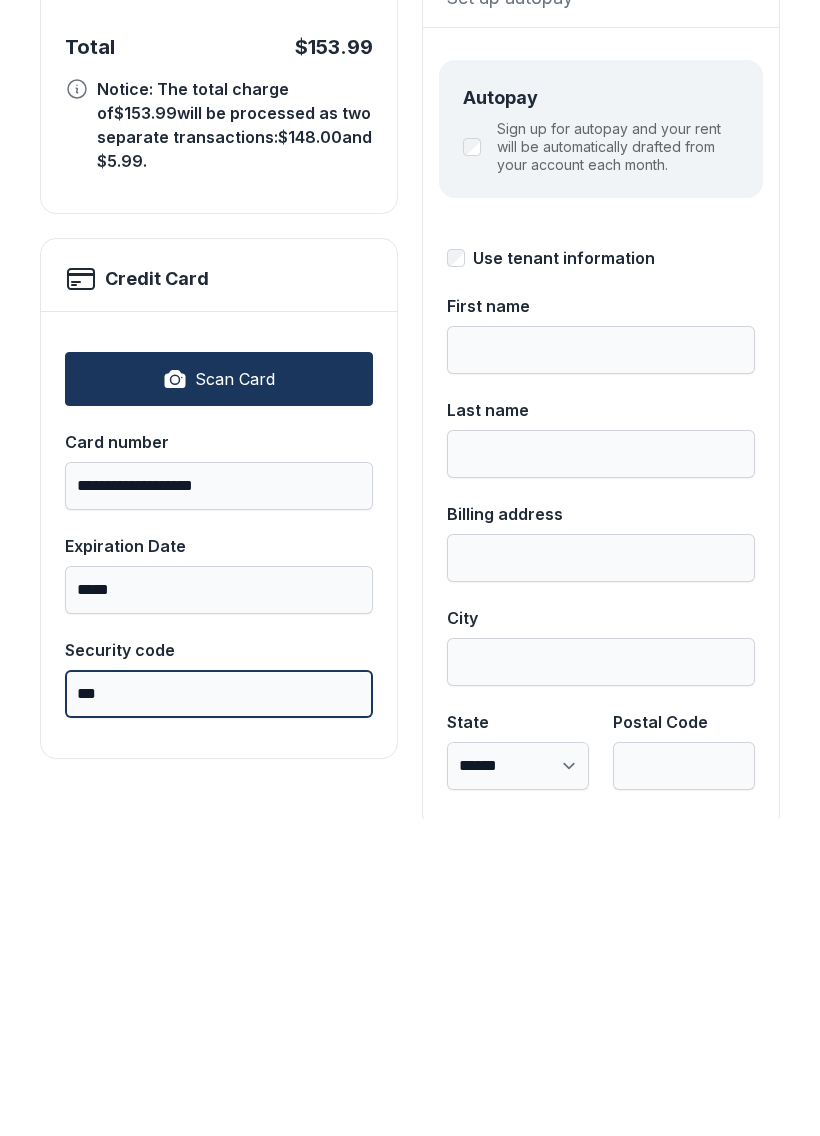 type on "***" 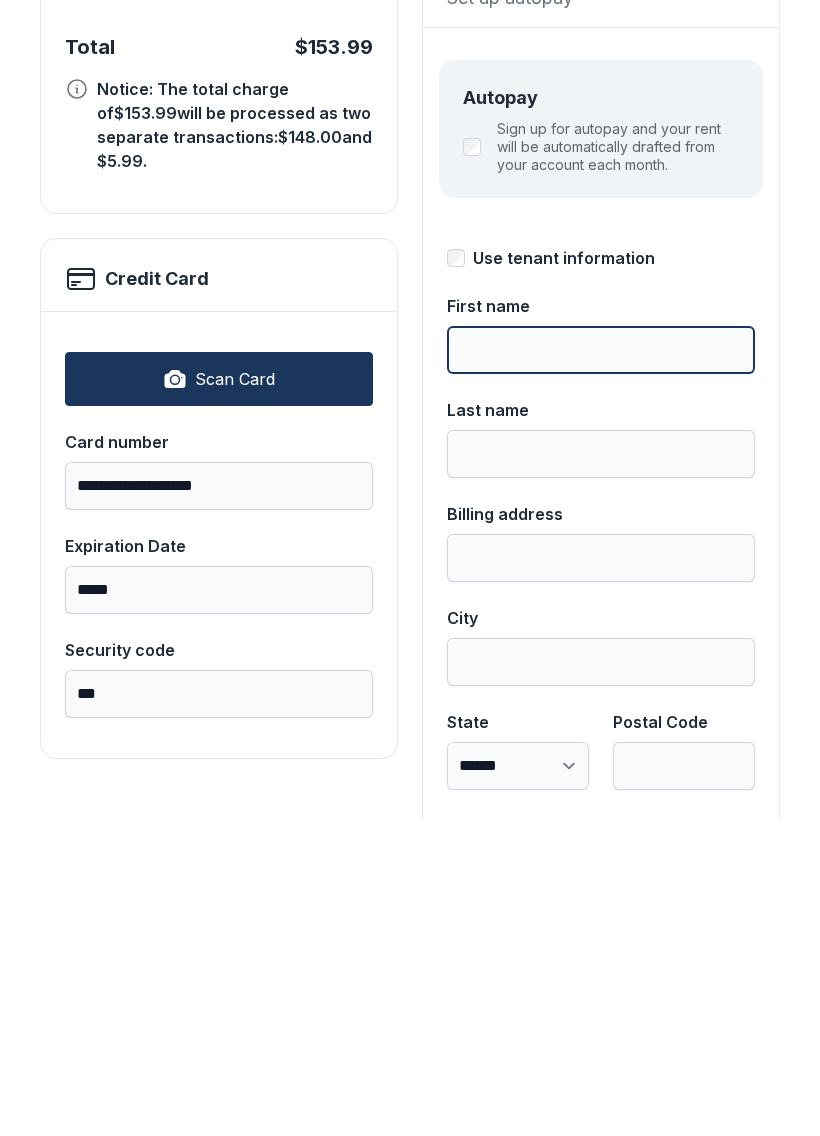 click on "First name" at bounding box center (601, 667) 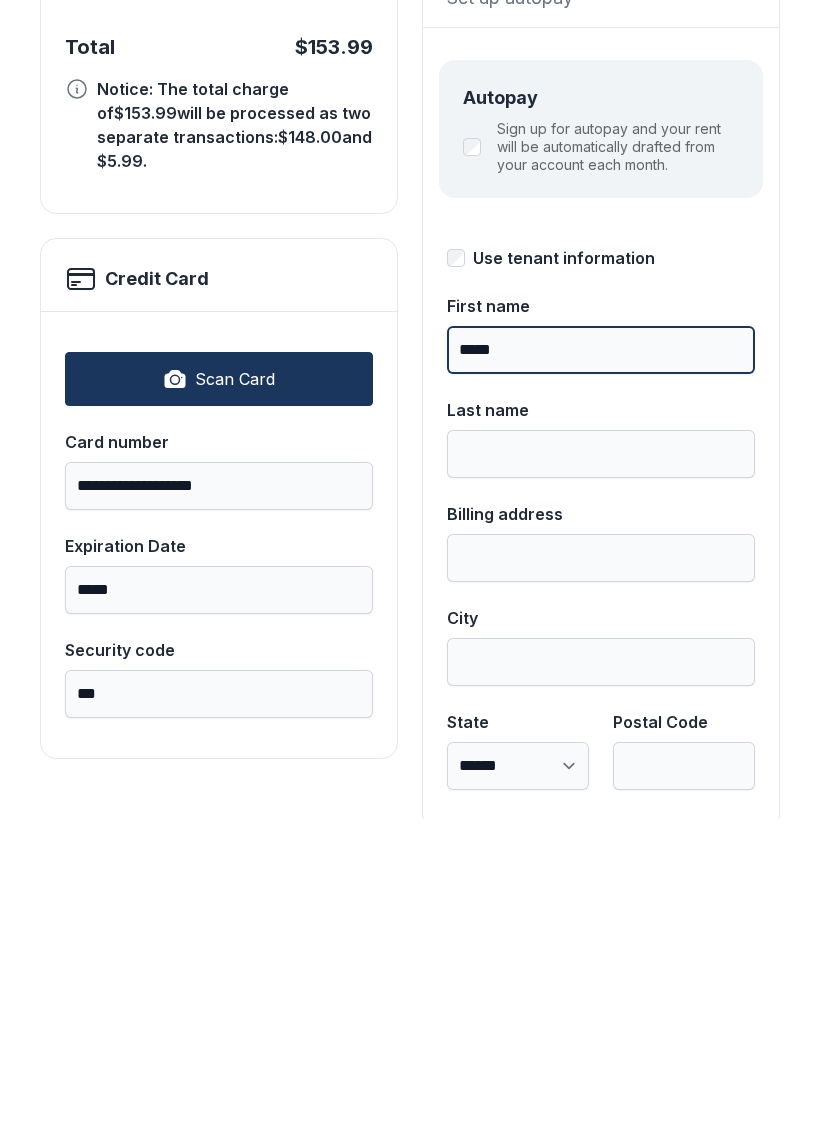 type on "*****" 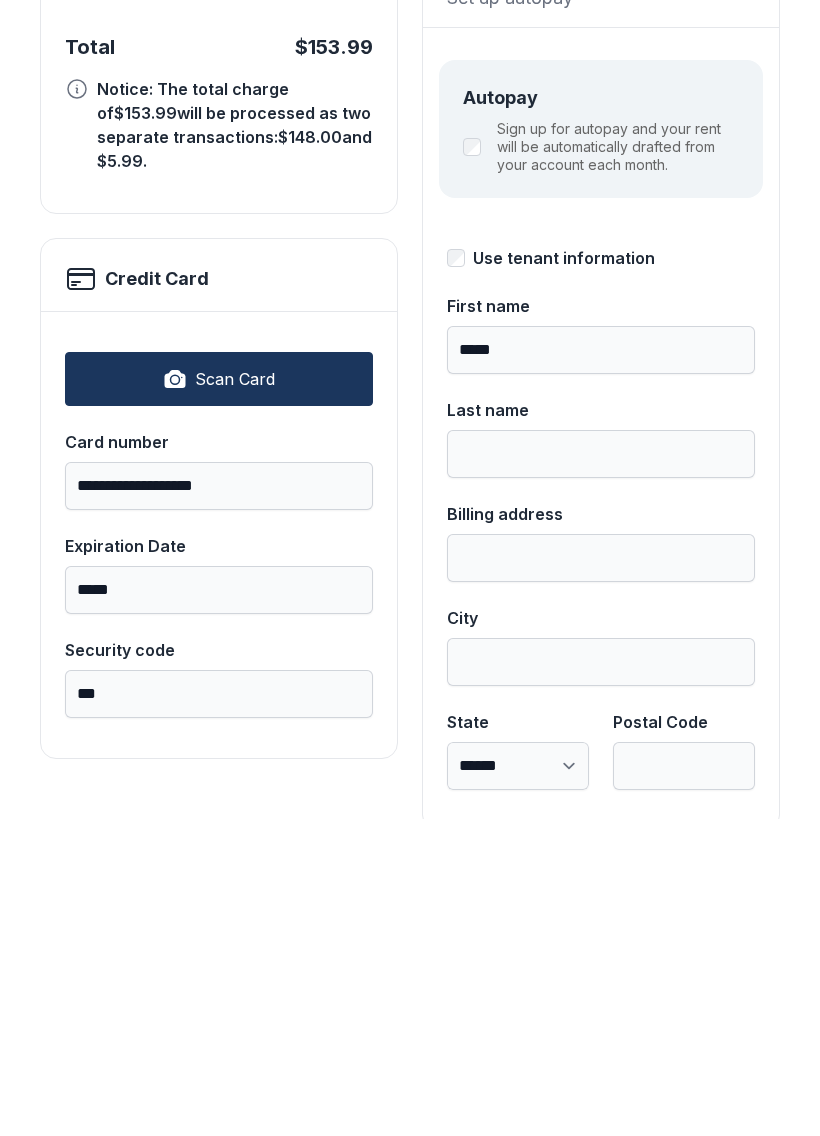 click on "Last name" at bounding box center (601, 771) 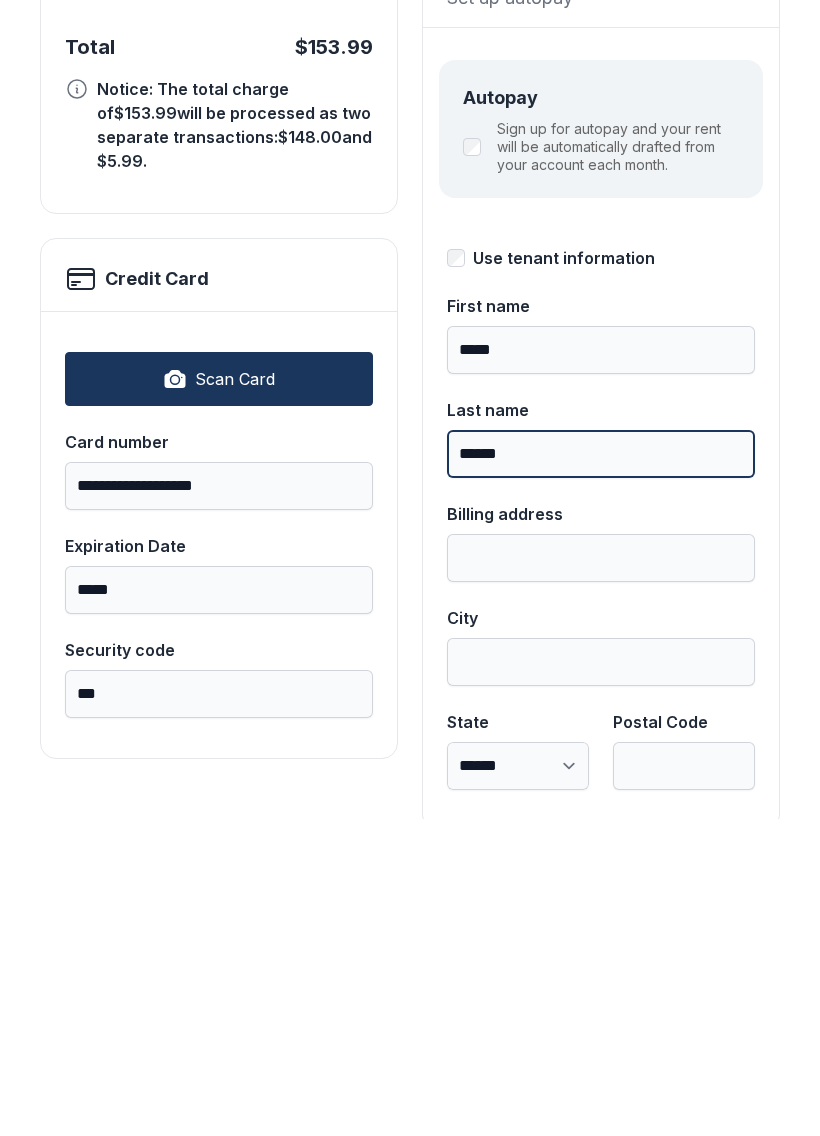 type on "******" 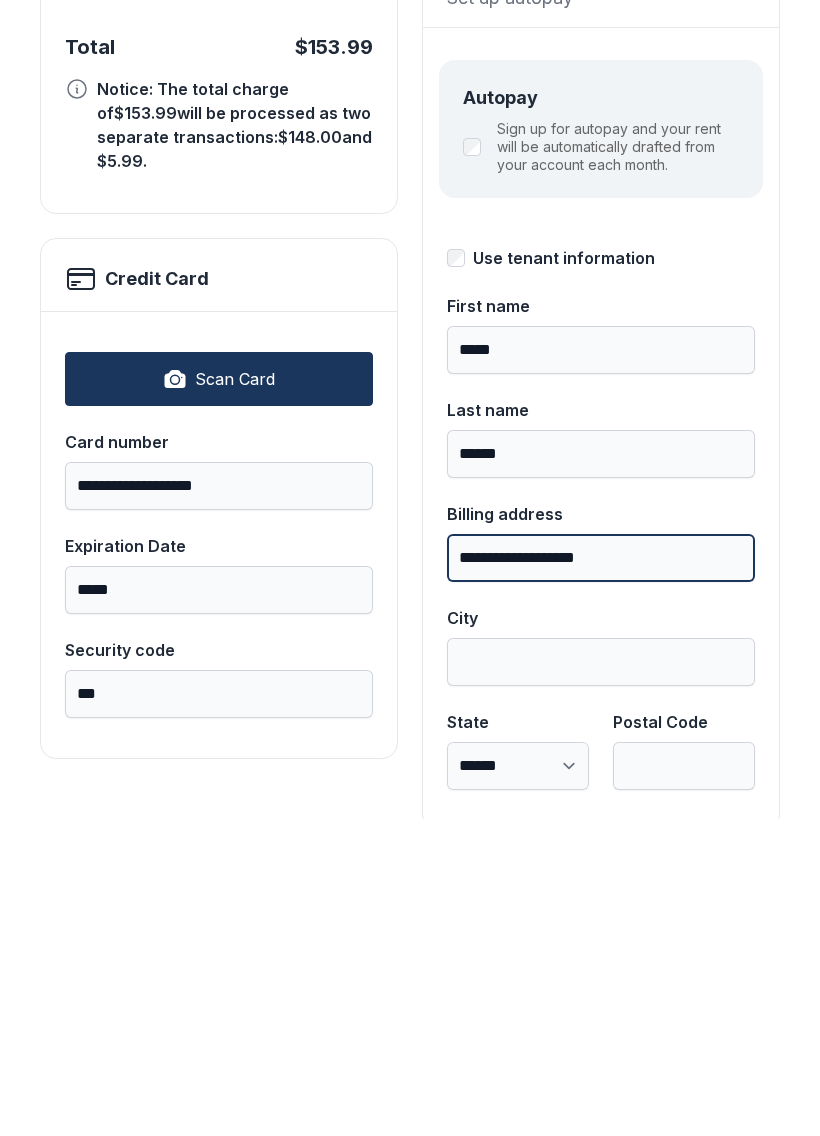 type on "**********" 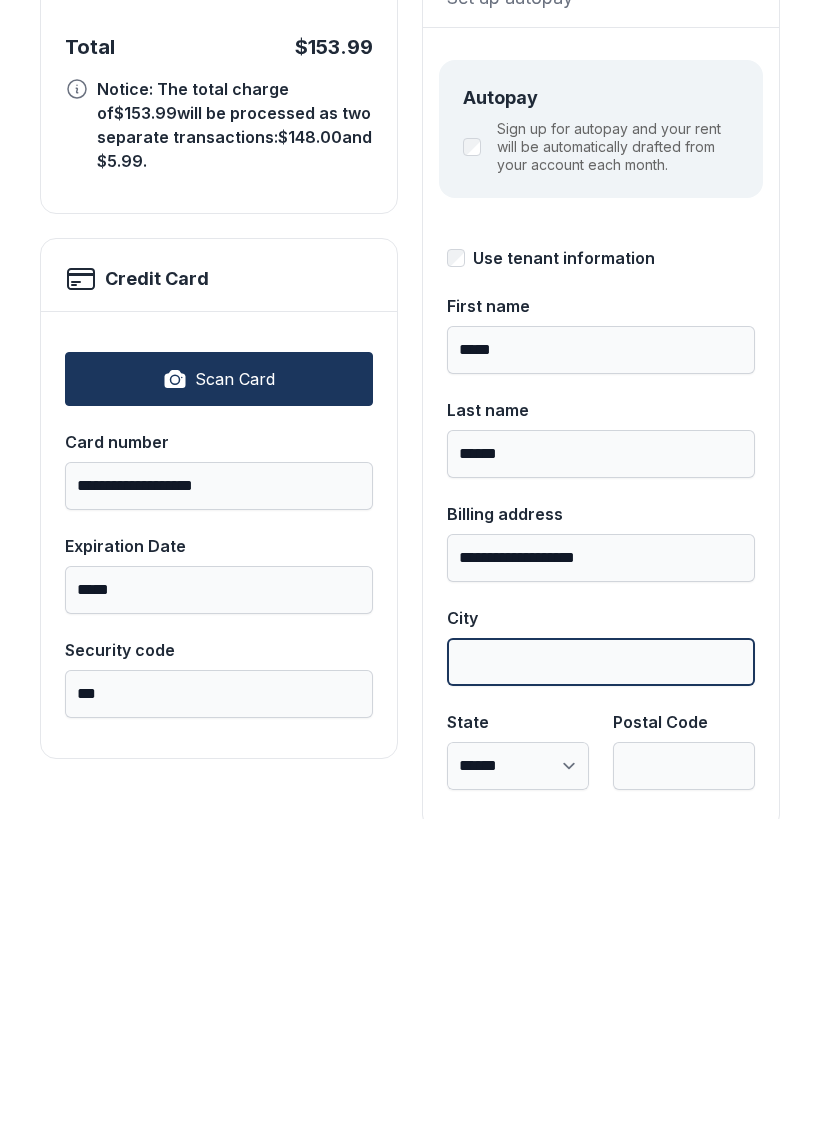 click on "City" at bounding box center (601, 979) 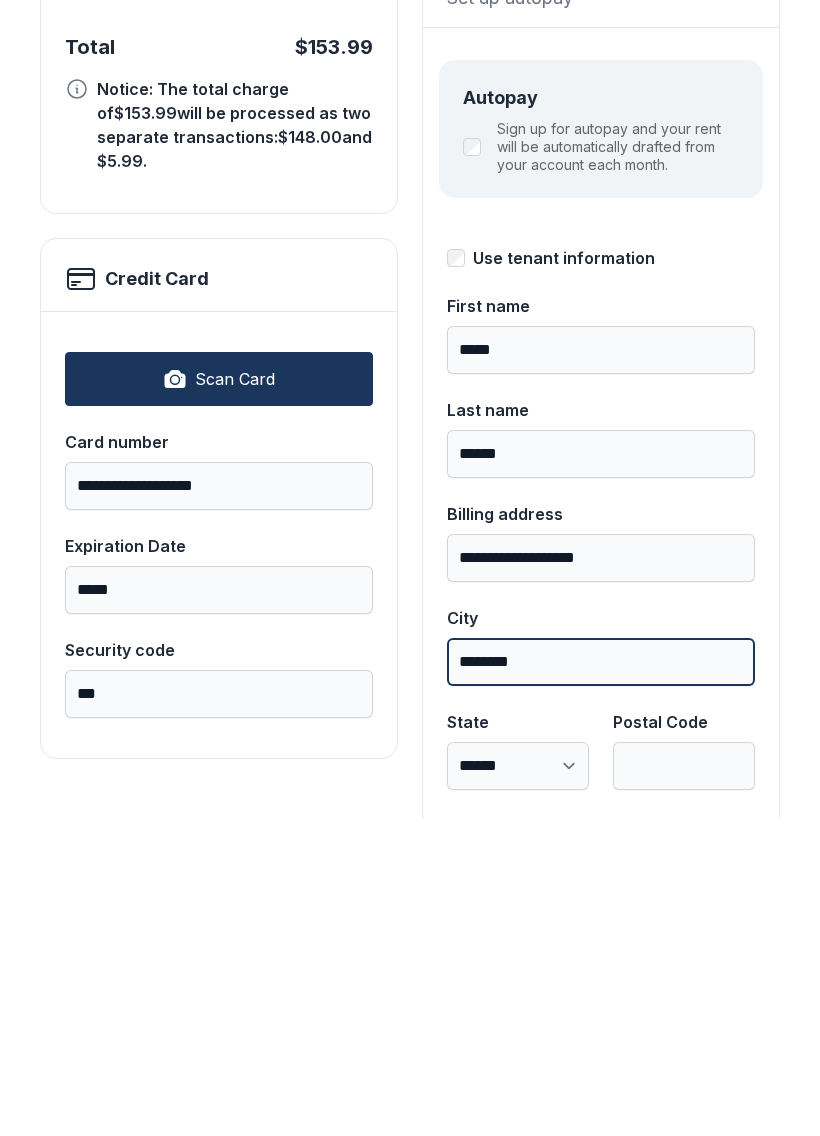 type on "********" 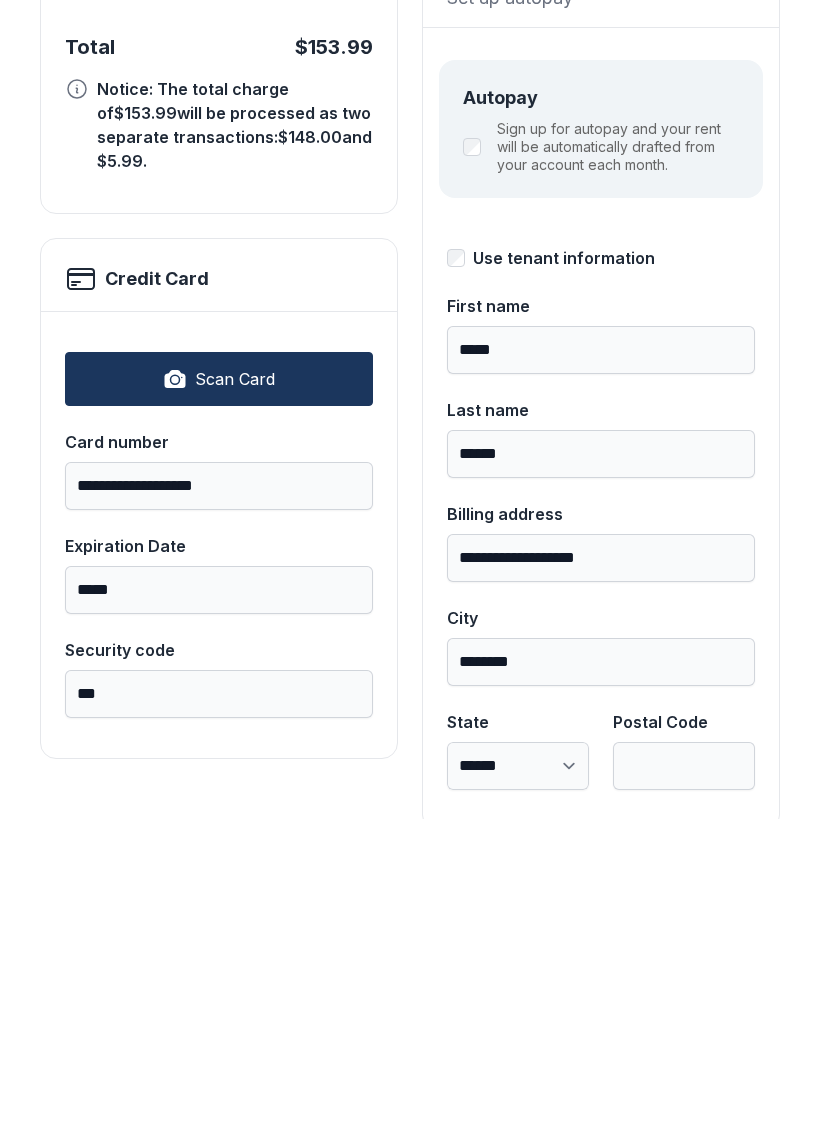 click at bounding box center (518, 1083) 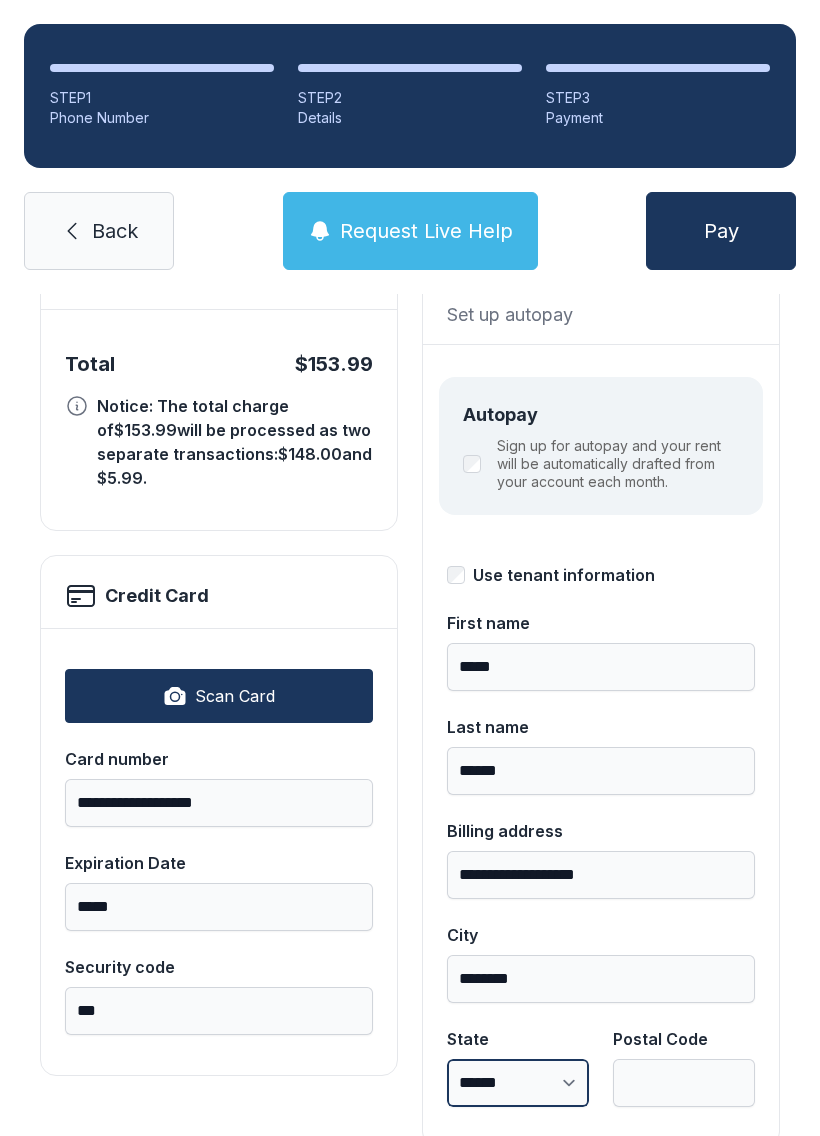 select on "[CREDIT_CARD_LAST_4]" 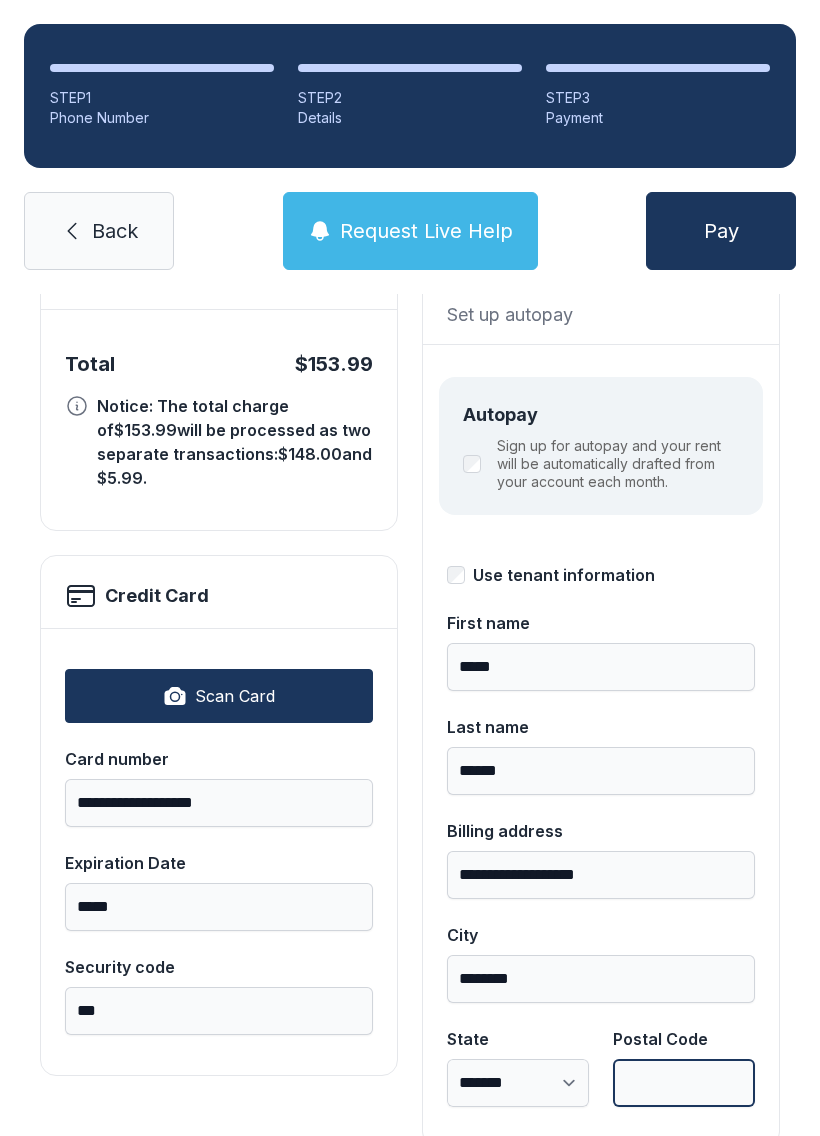 click on "Postal Code" at bounding box center [684, 1083] 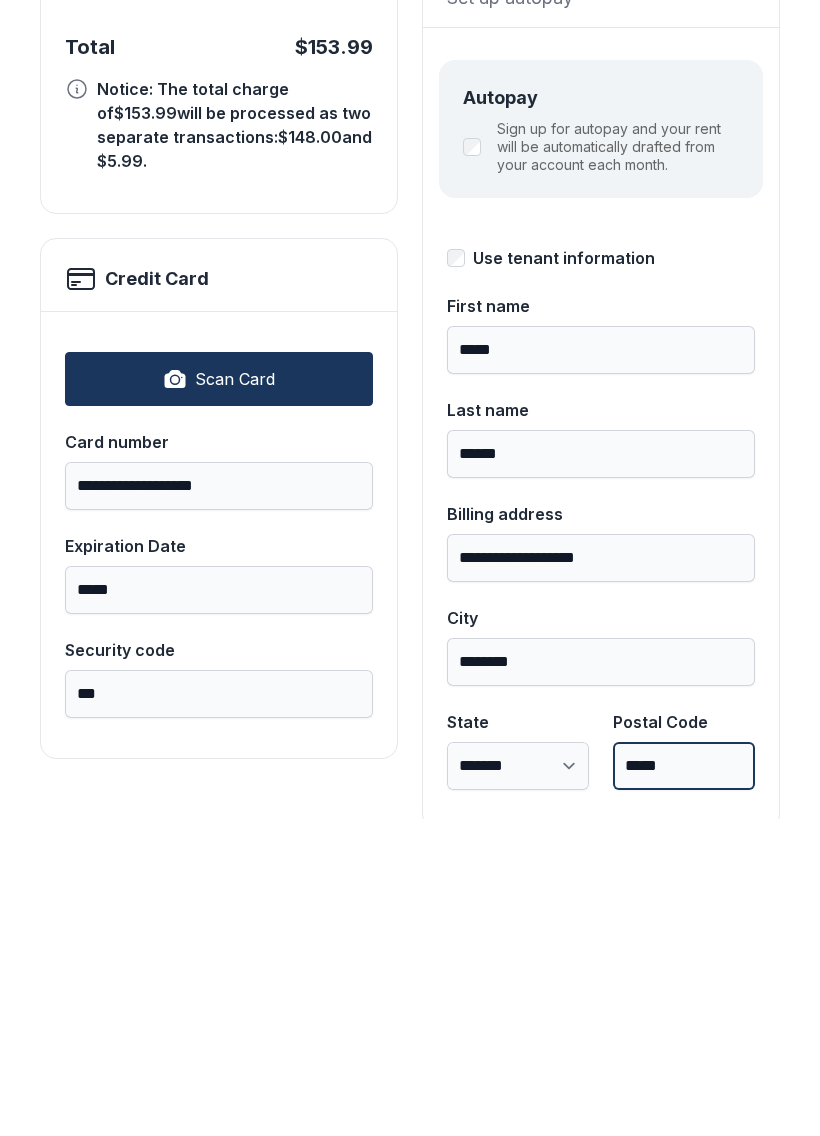type on "*****" 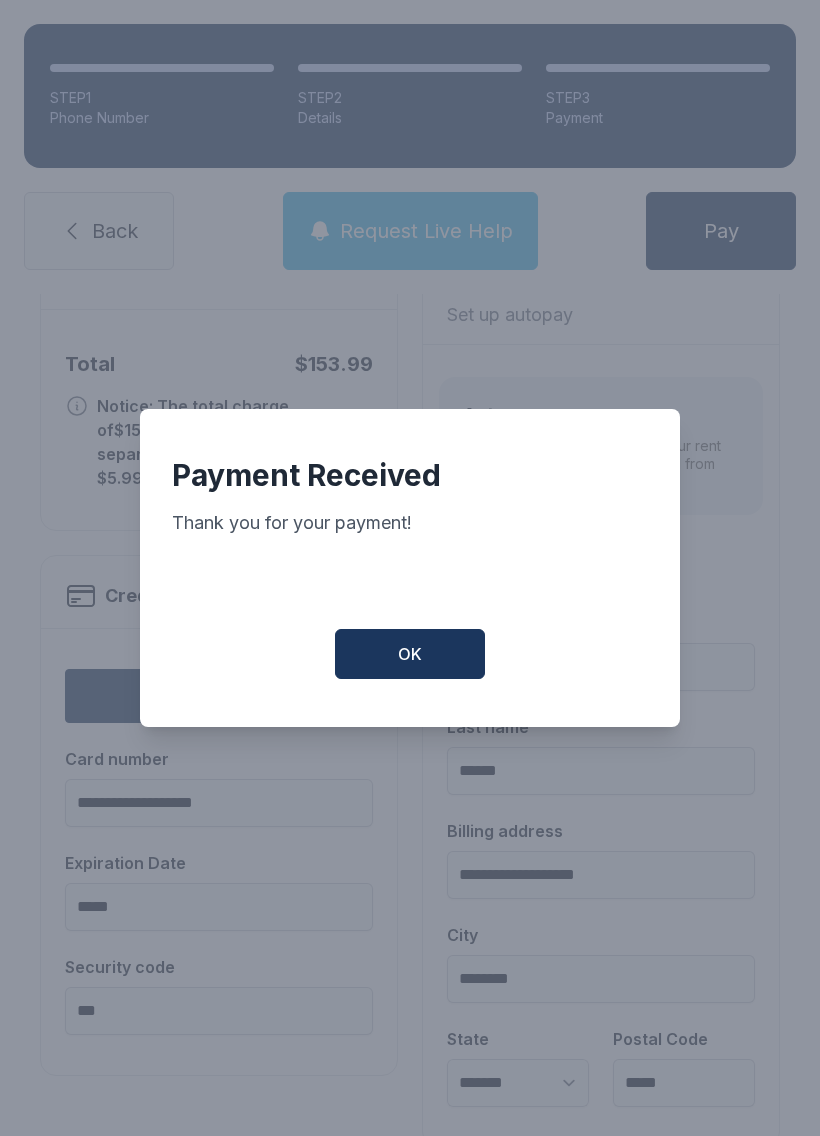 click on "OK" at bounding box center [410, 654] 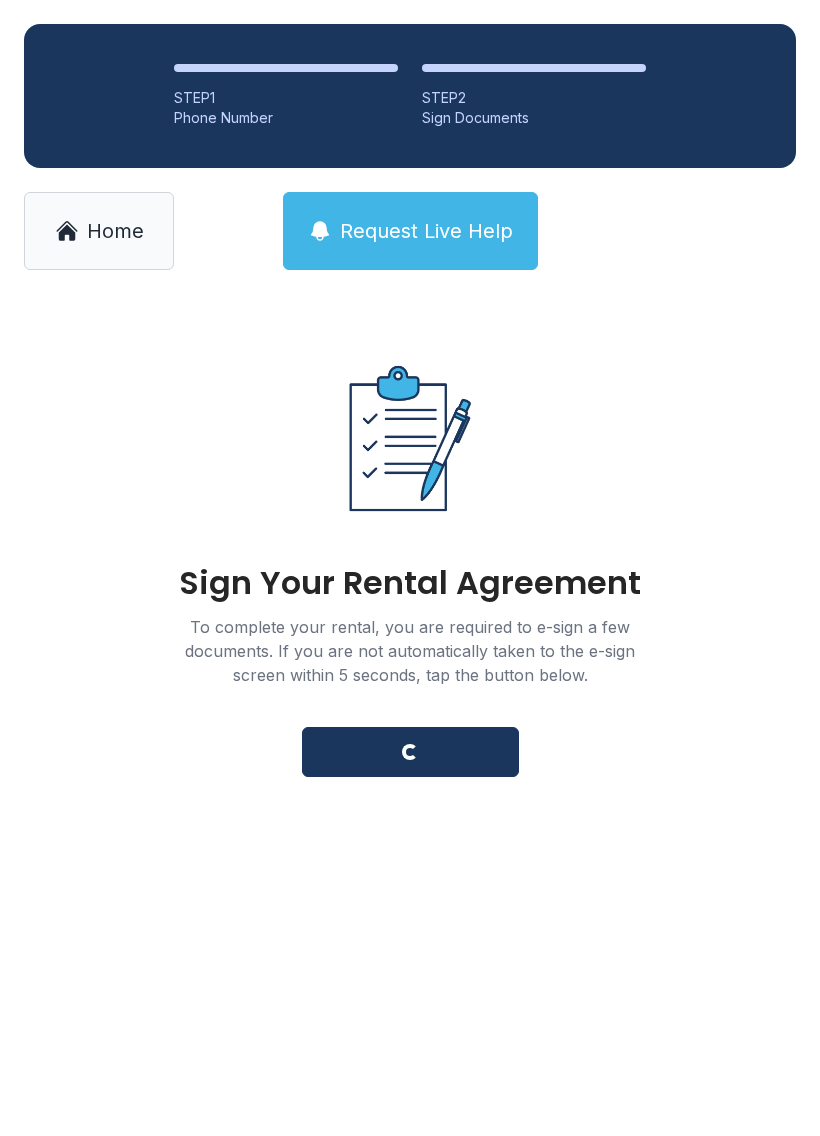 scroll, scrollTop: 0, scrollLeft: 0, axis: both 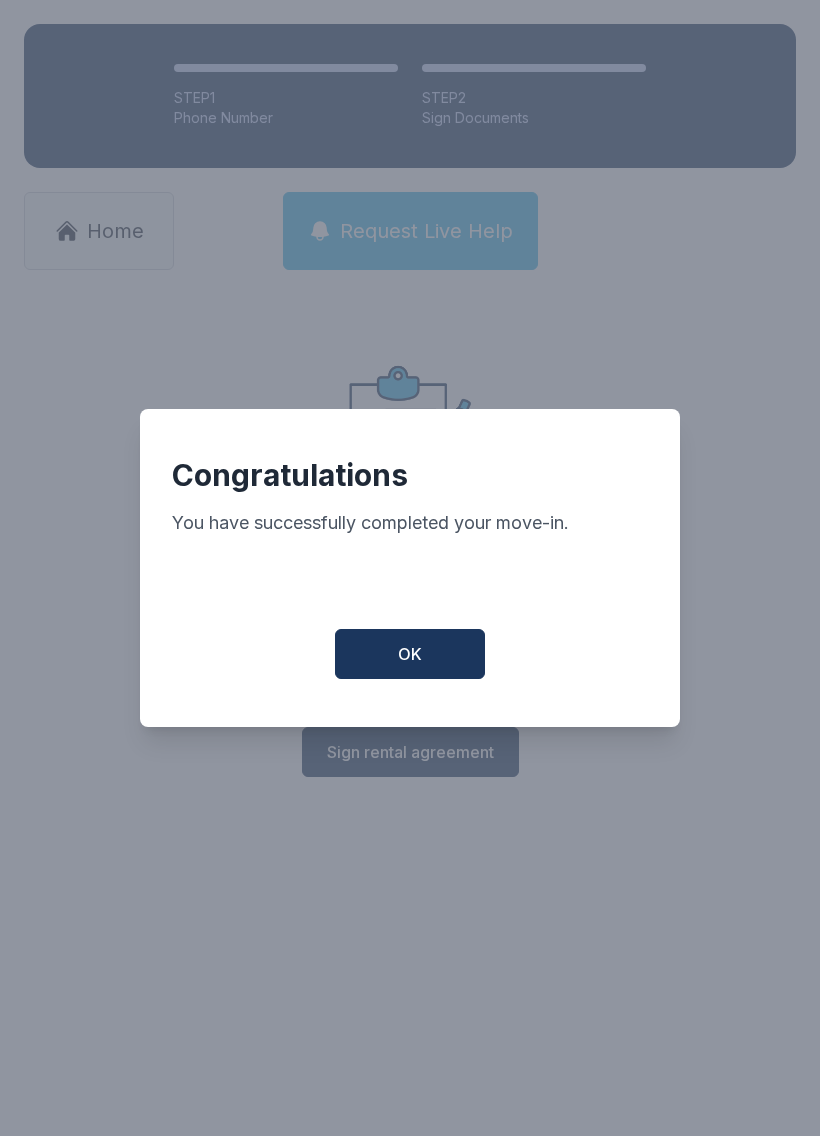 click on "OK" at bounding box center [410, 654] 